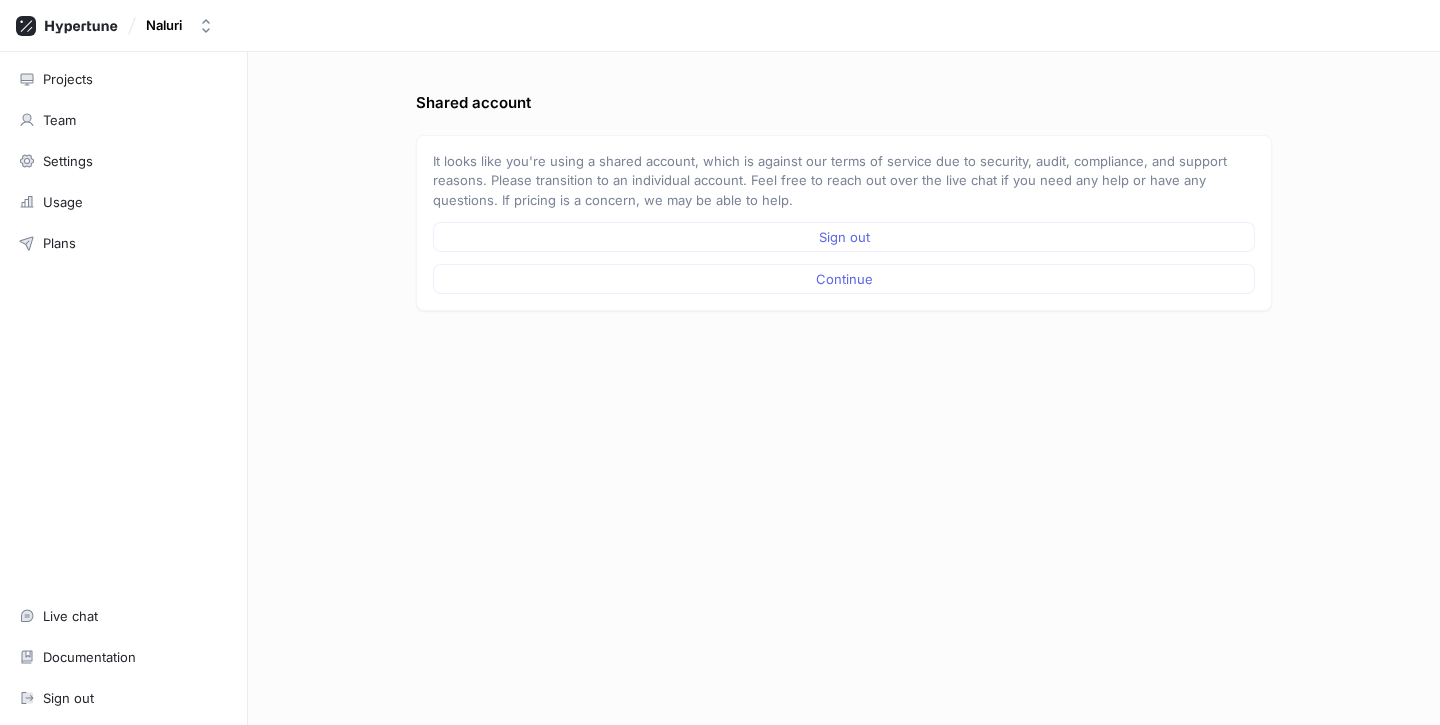 scroll, scrollTop: 0, scrollLeft: 0, axis: both 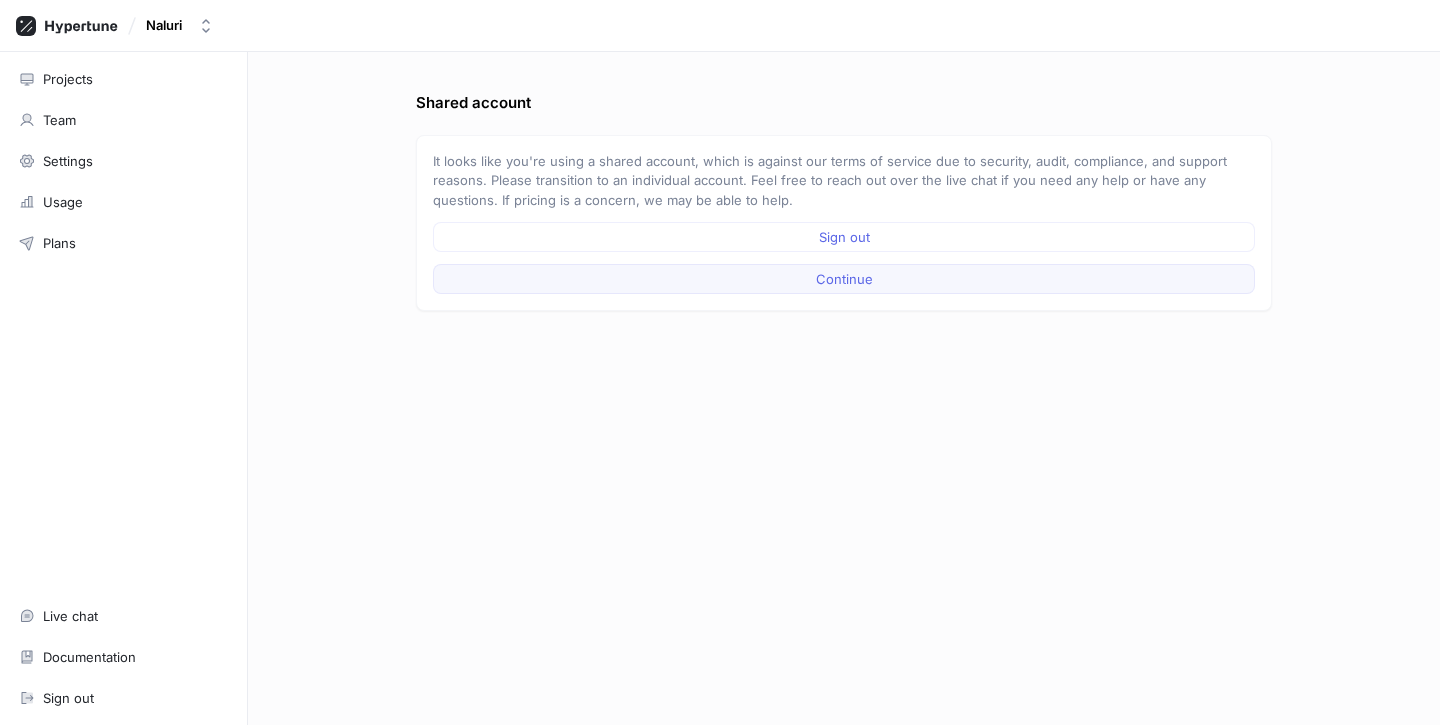 click on "Continue" at bounding box center (844, 279) 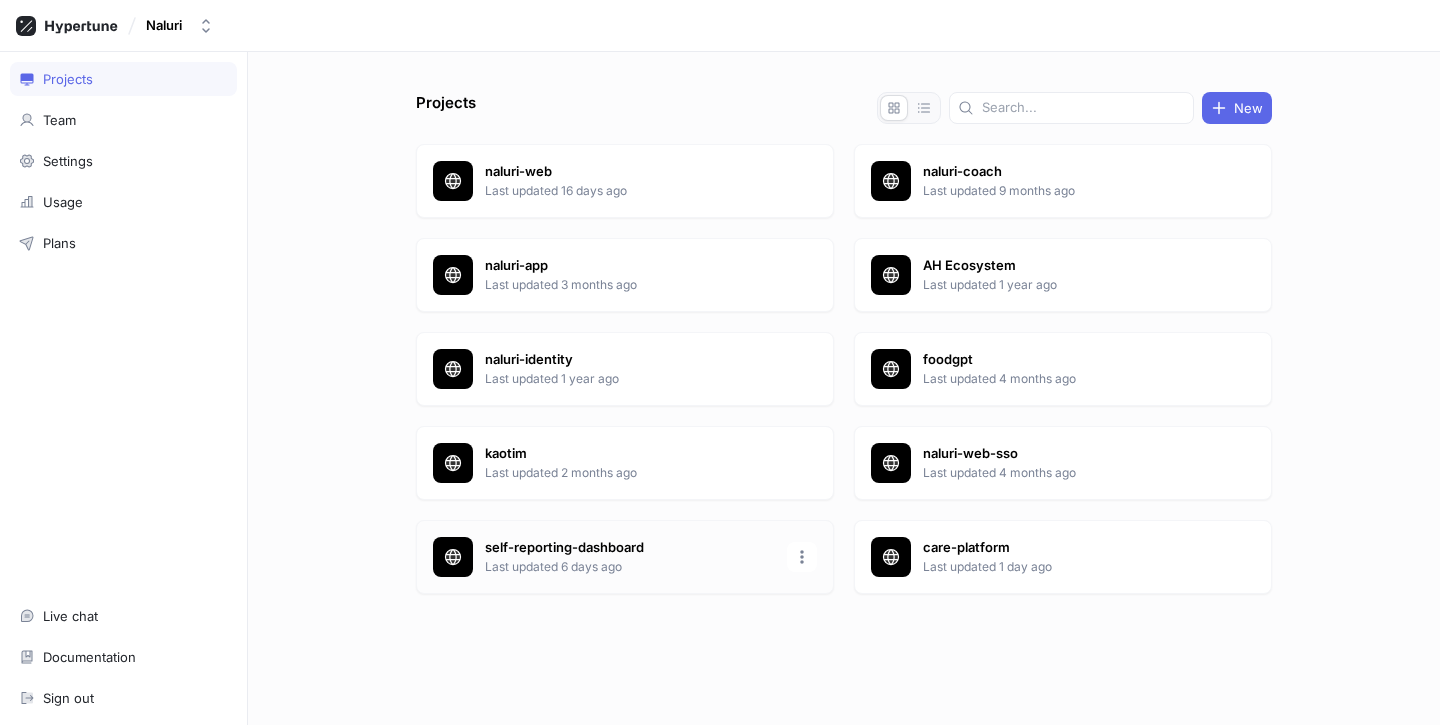 click on "self-reporting-dashboard" at bounding box center [630, 548] 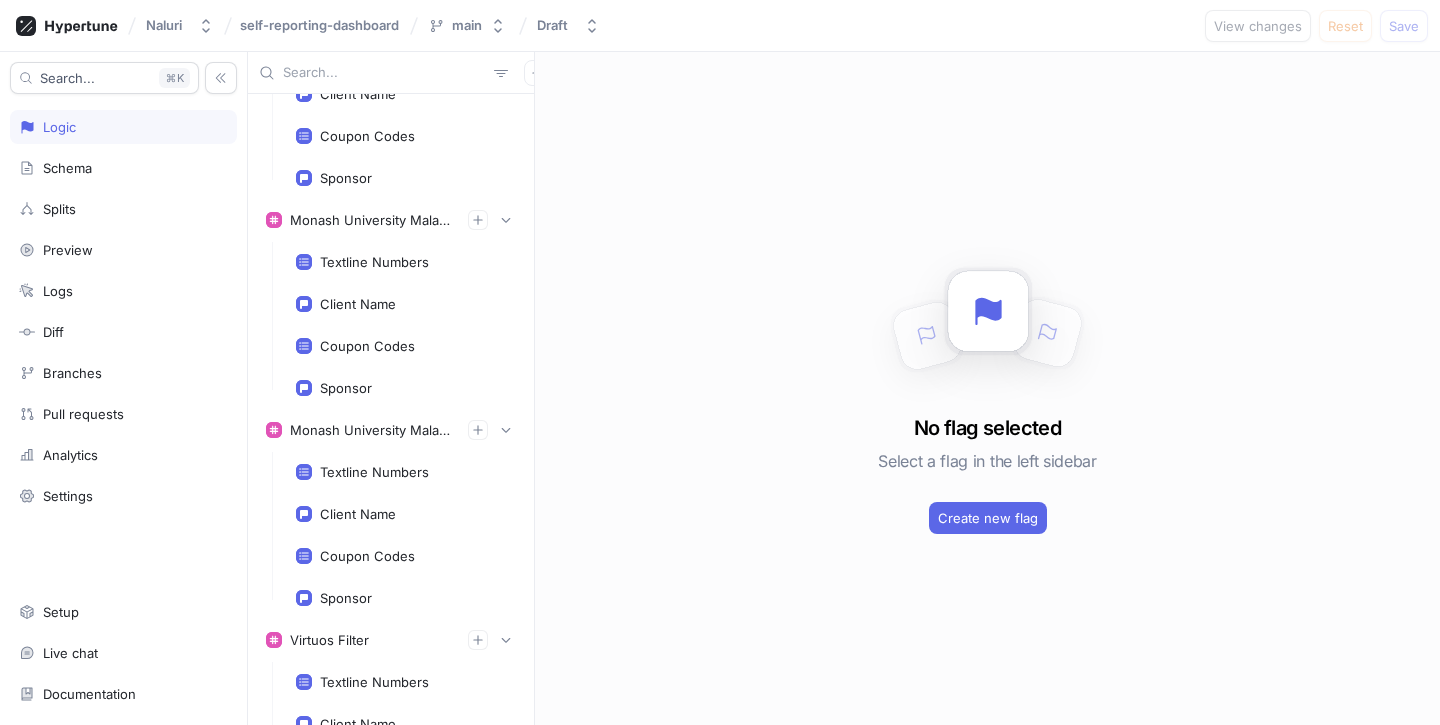 scroll, scrollTop: 16068, scrollLeft: 0, axis: vertical 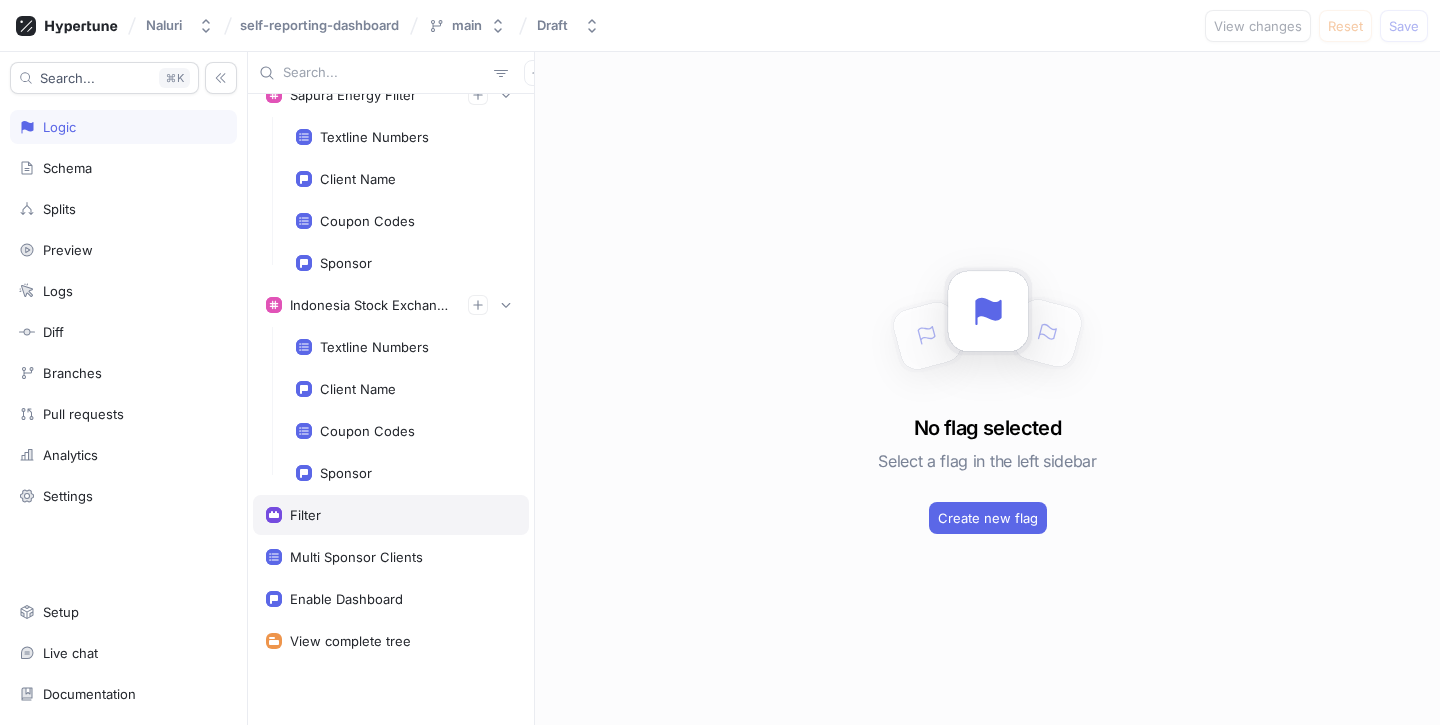 click on "Filter" at bounding box center (391, 515) 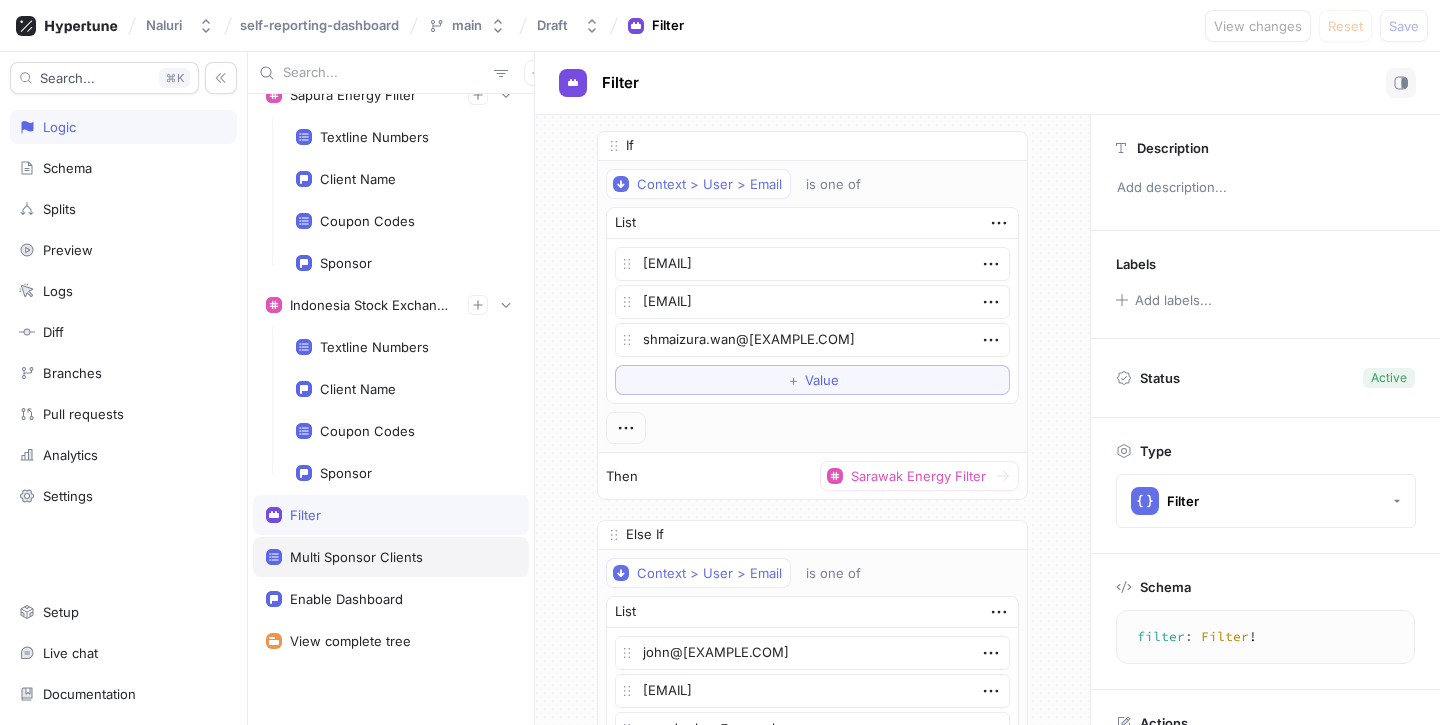 click on "Multi Sponsor Clients" at bounding box center (356, 557) 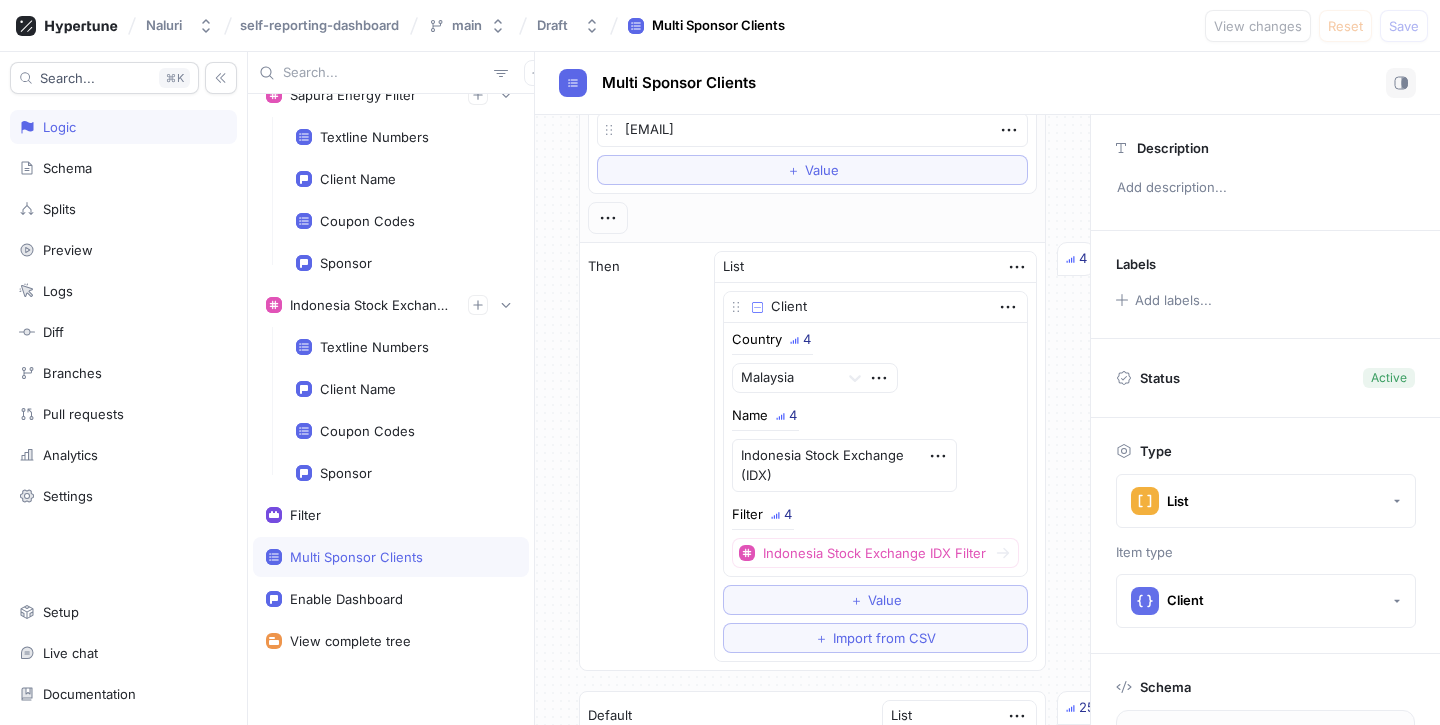 scroll, scrollTop: 48116, scrollLeft: 0, axis: vertical 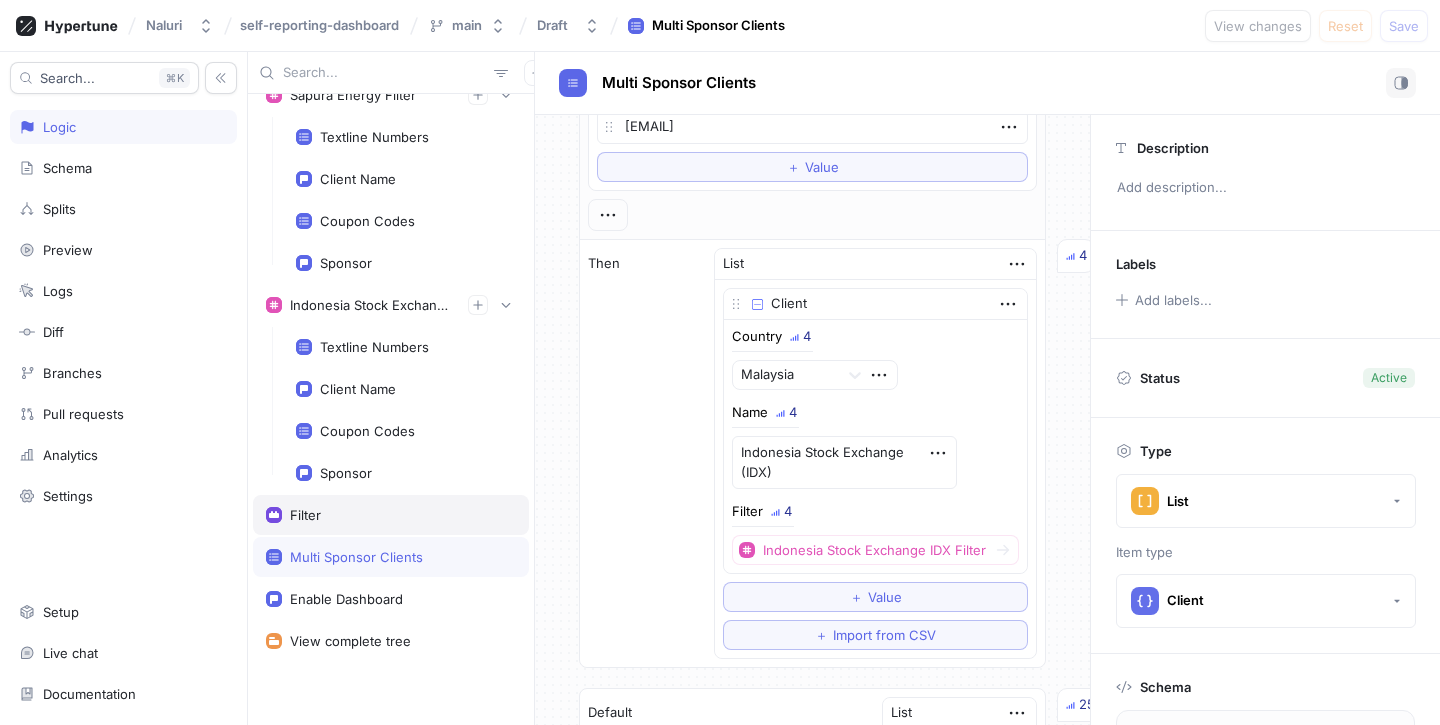 click on "Filter" at bounding box center (305, 515) 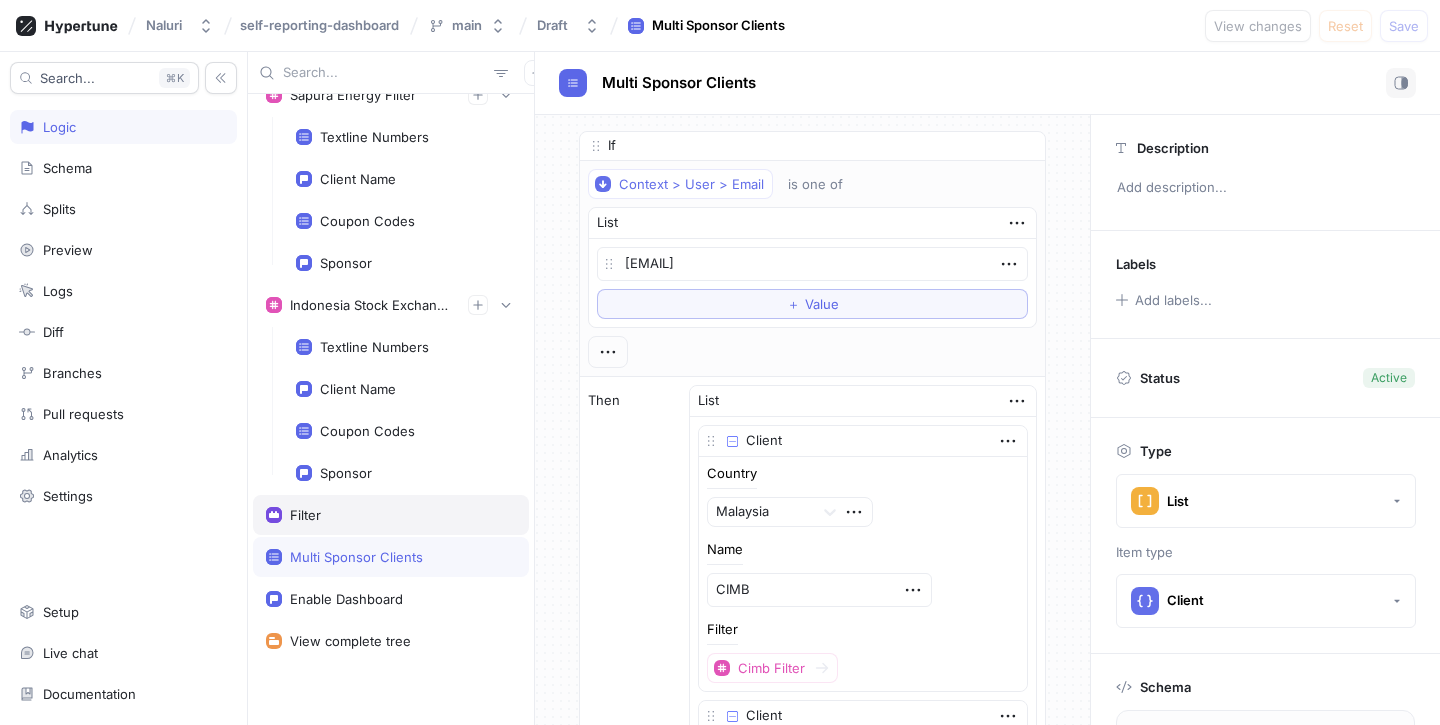 type on "x" 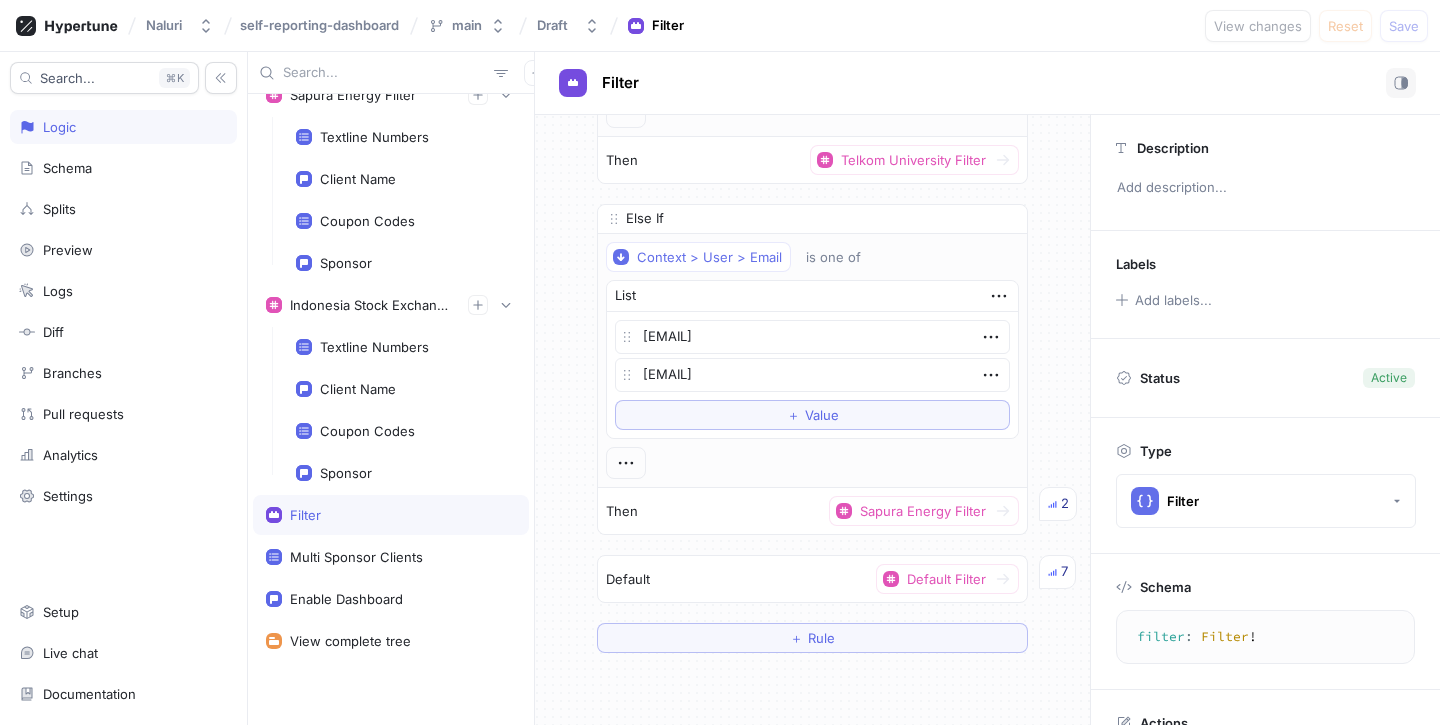 scroll, scrollTop: 29583, scrollLeft: 0, axis: vertical 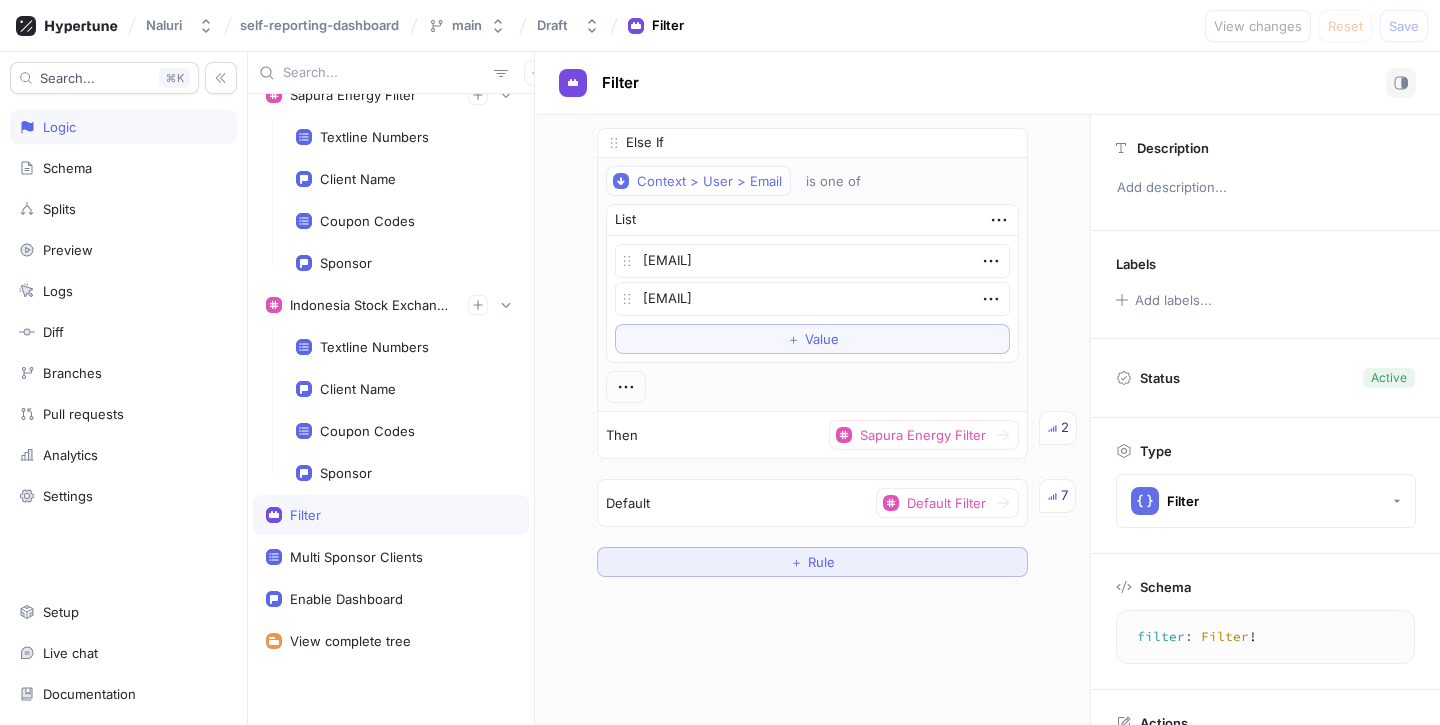 click on "＋ Rule" at bounding box center [812, 562] 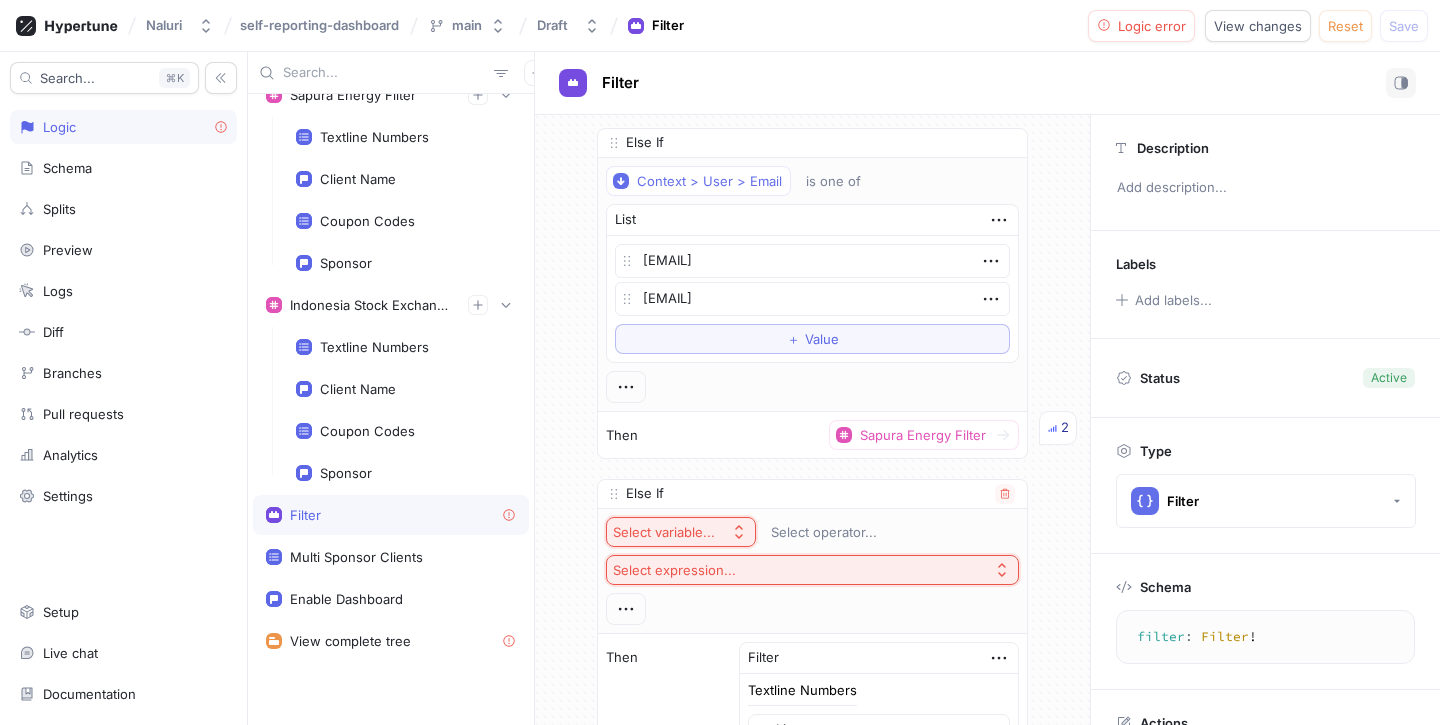 click on "Select variable..." at bounding box center (681, 532) 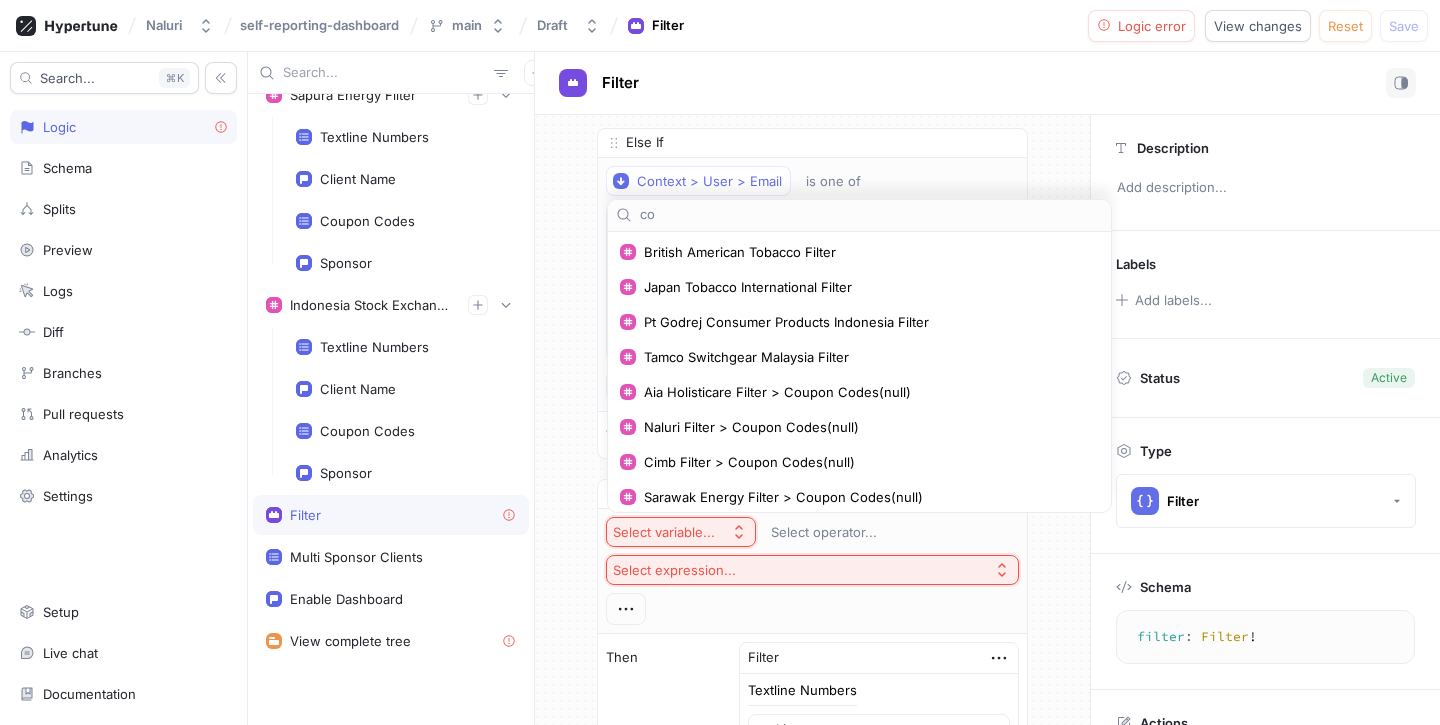 type on "con" 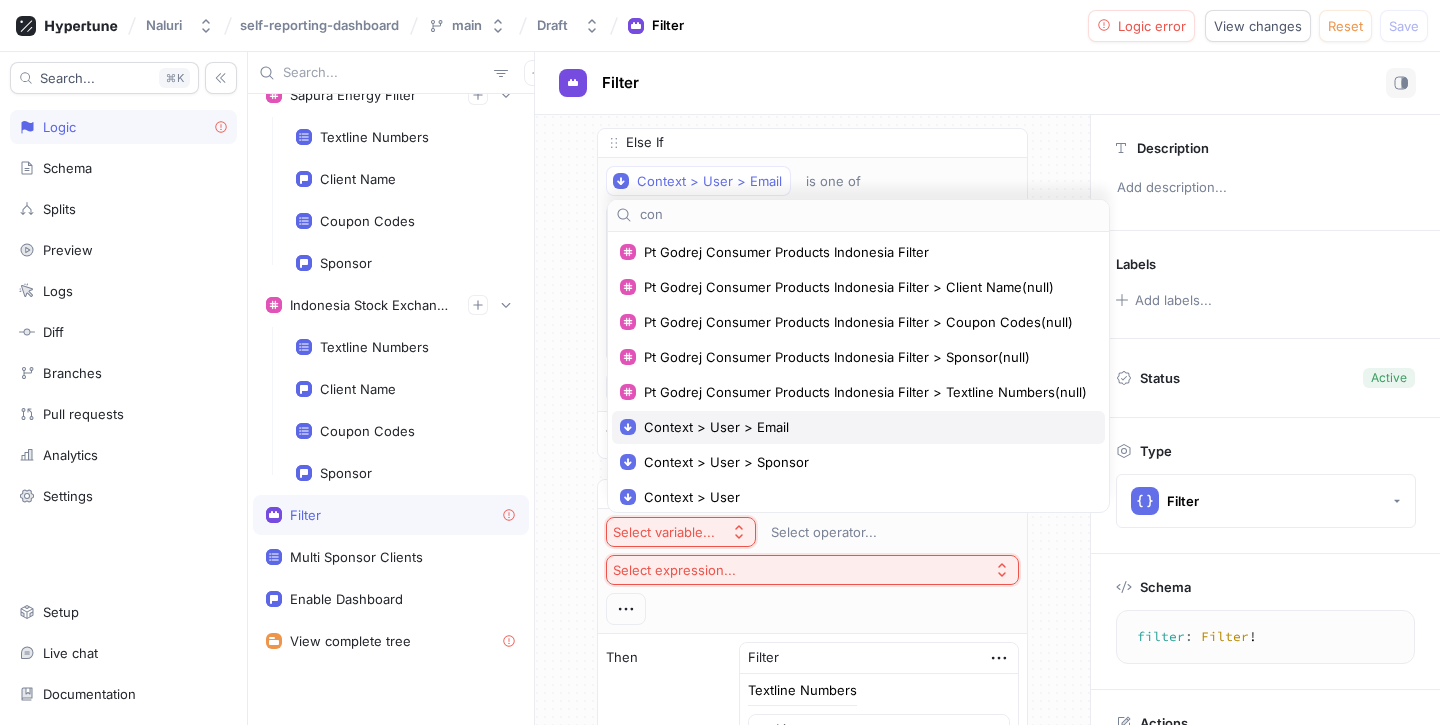 click on "Context > User > Email" at bounding box center (865, 427) 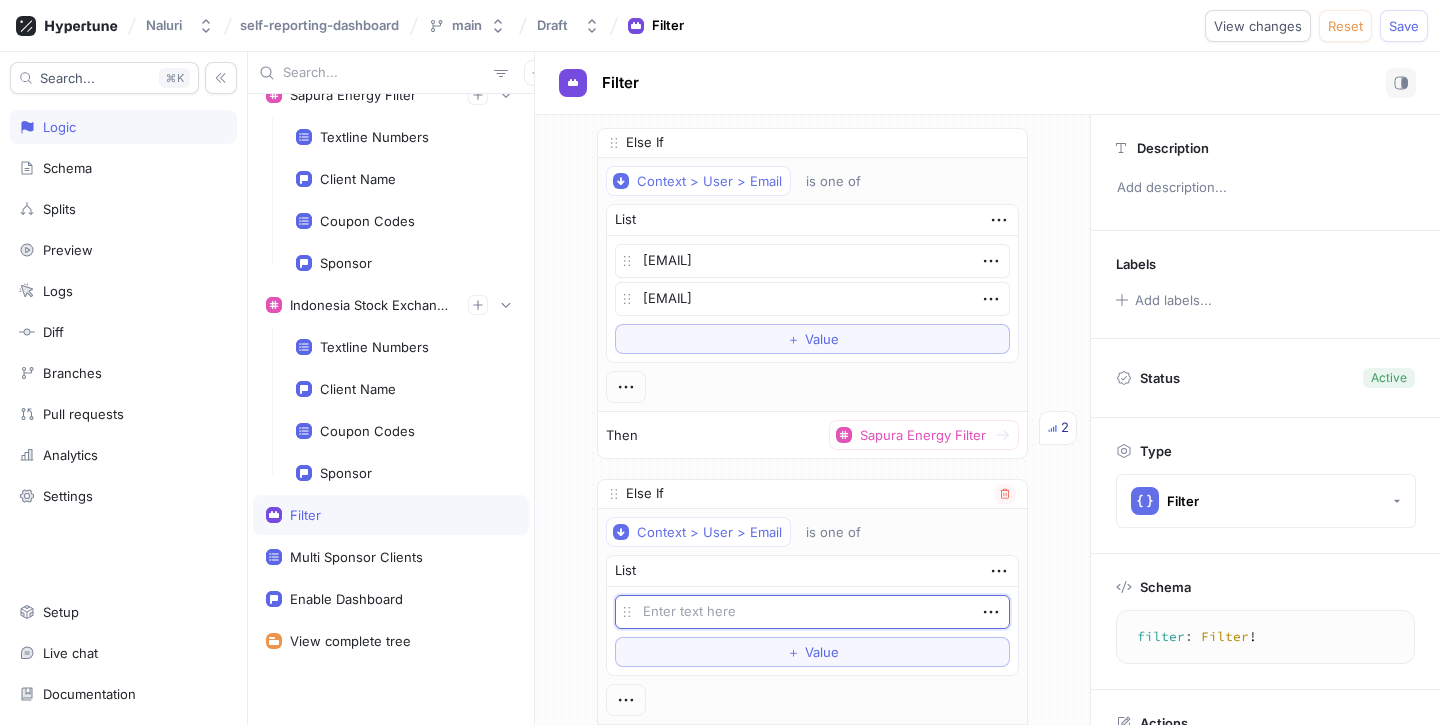type on "lisna.sepriyanti@[EXAMPLE.COM]" 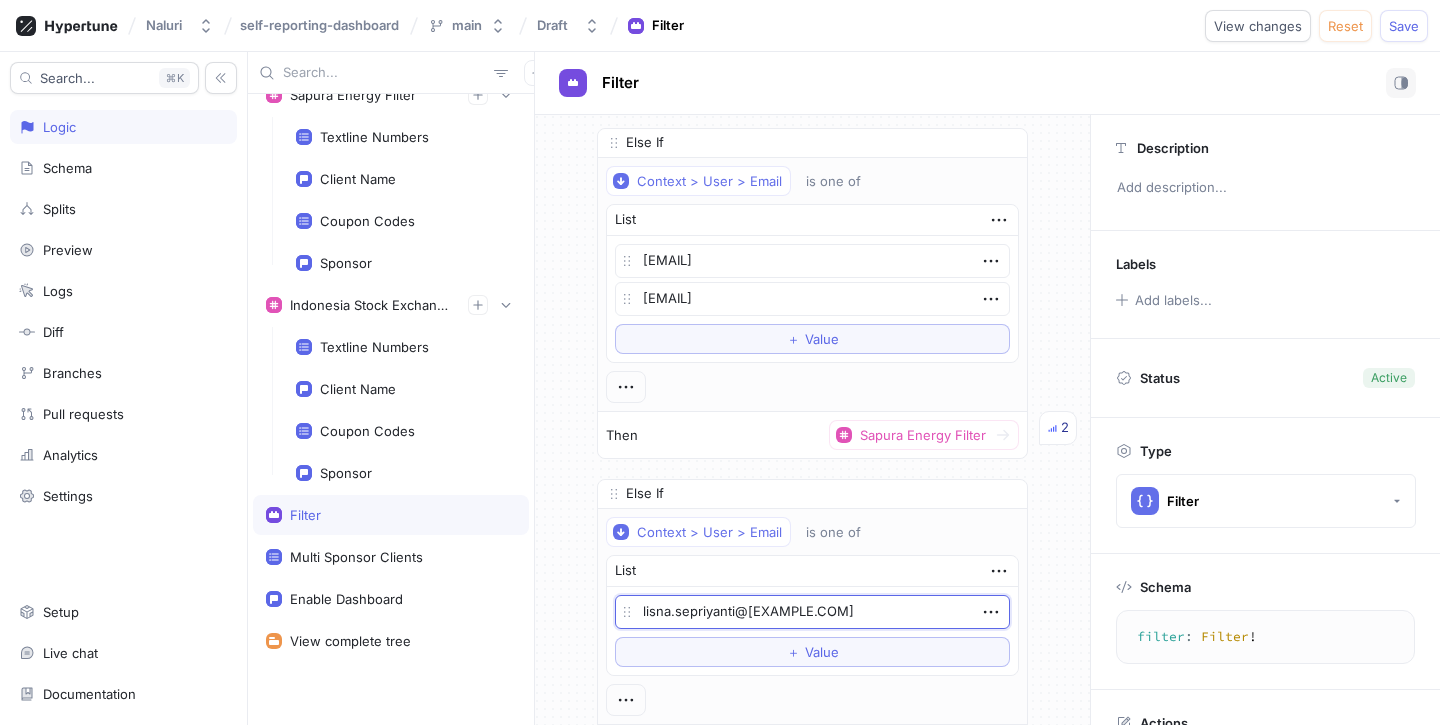 type on "x" 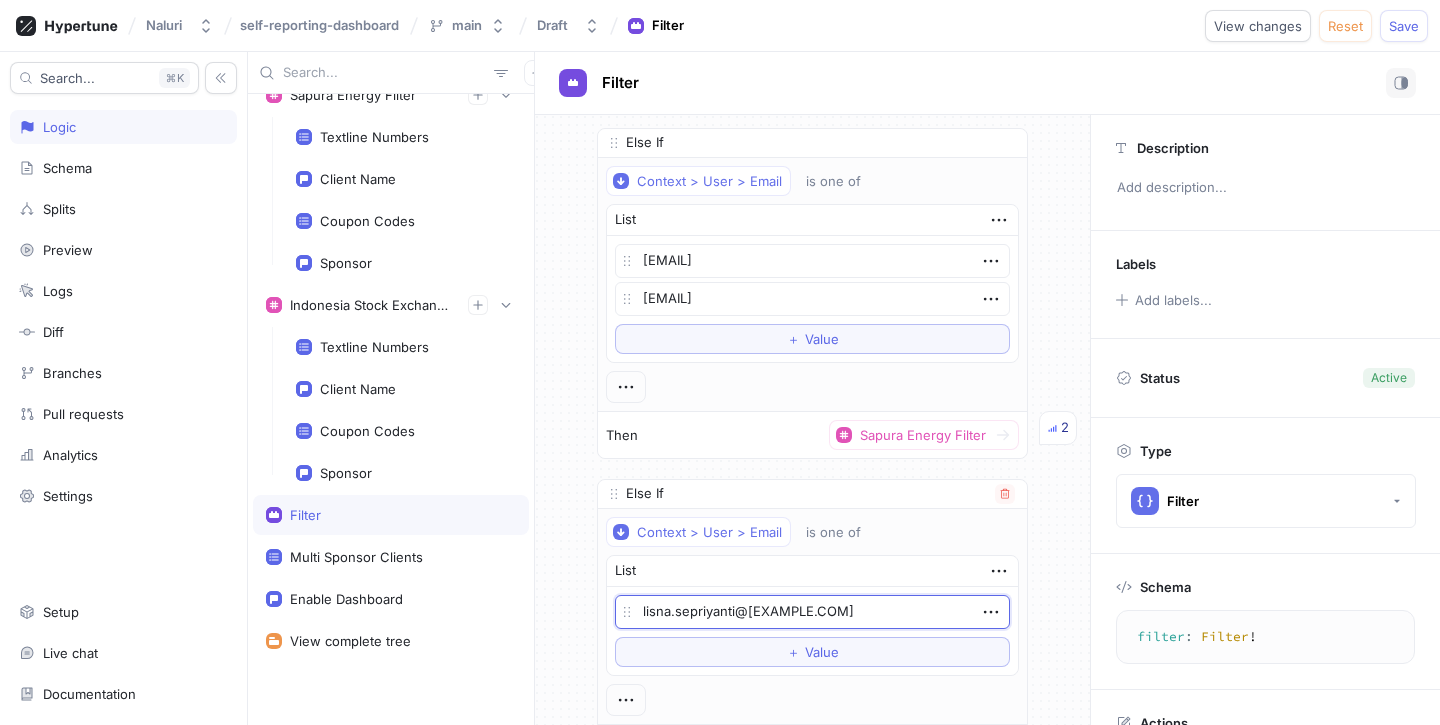 scroll, scrollTop: 29655, scrollLeft: 0, axis: vertical 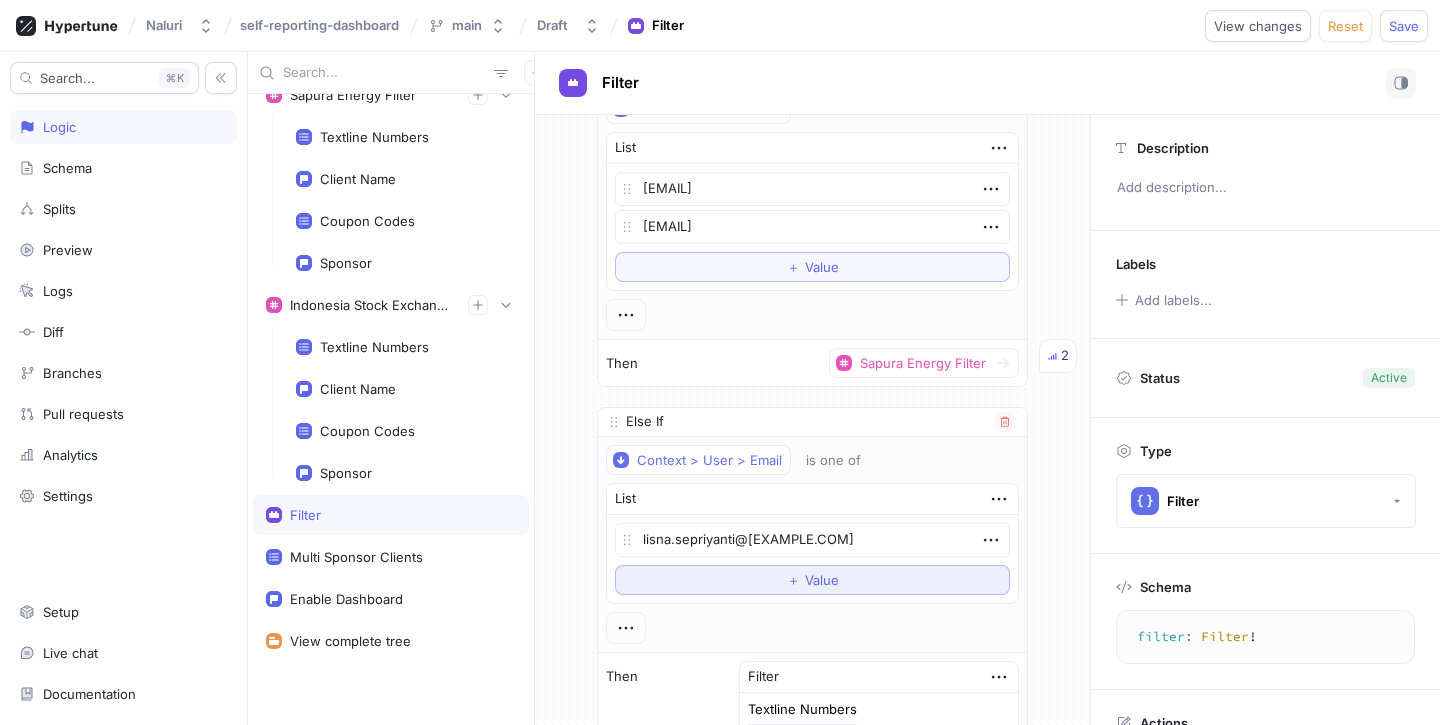click on "＋ Value" at bounding box center (812, 580) 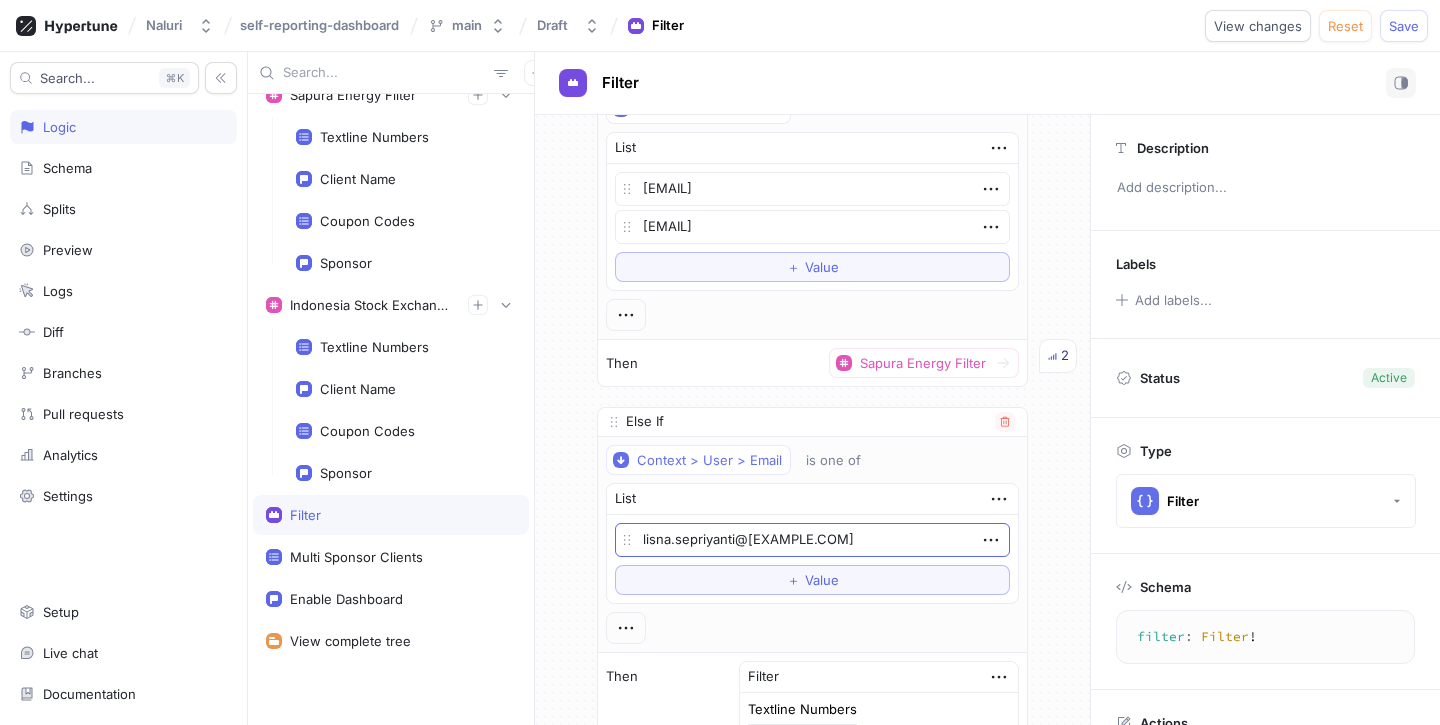 type on "x" 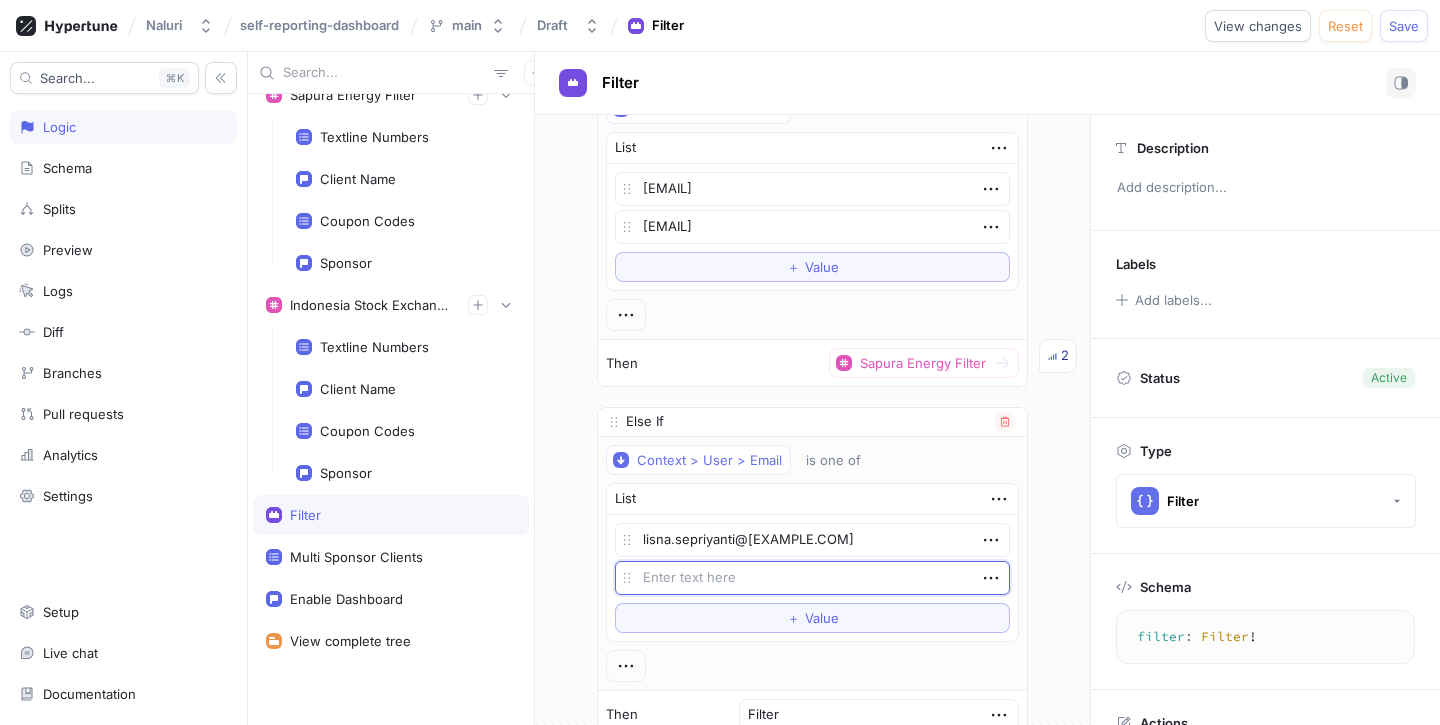 type on "premia@[EXAMPLE.COM]" 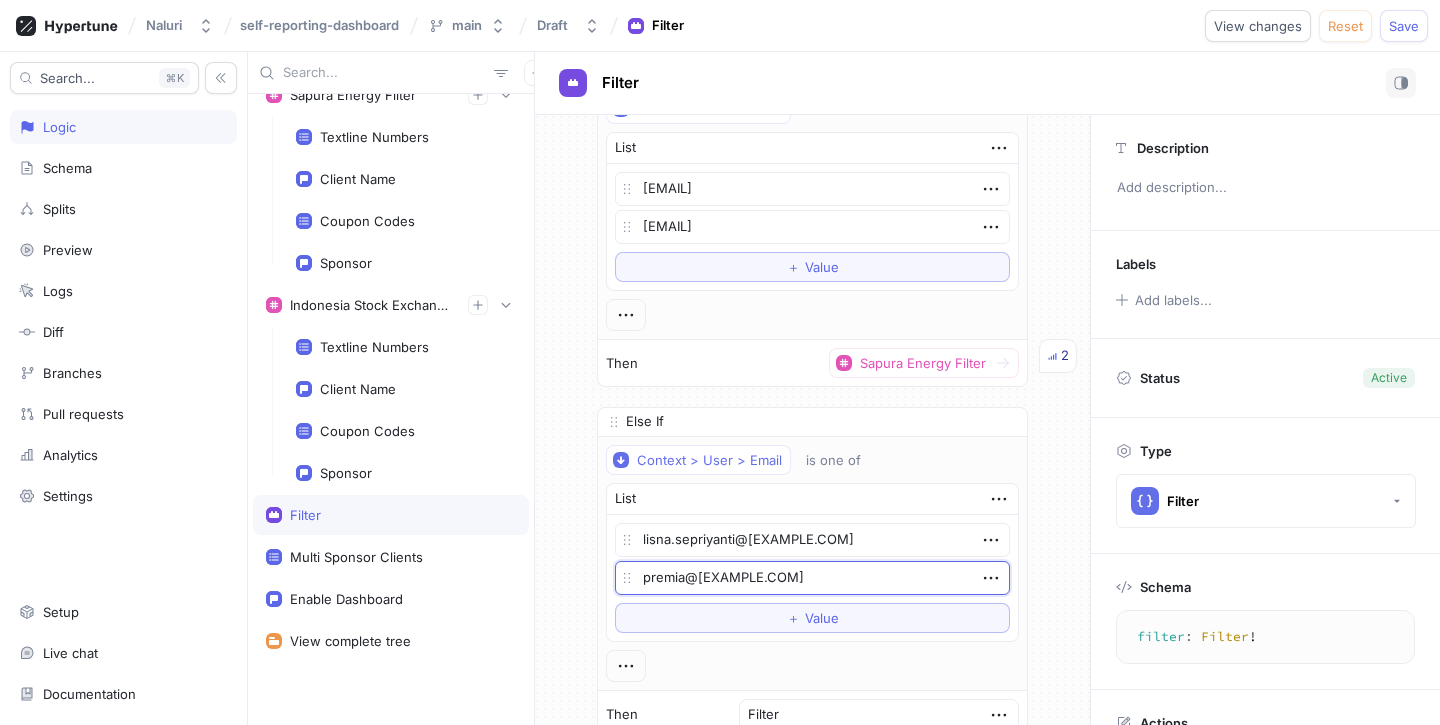 type on "x" 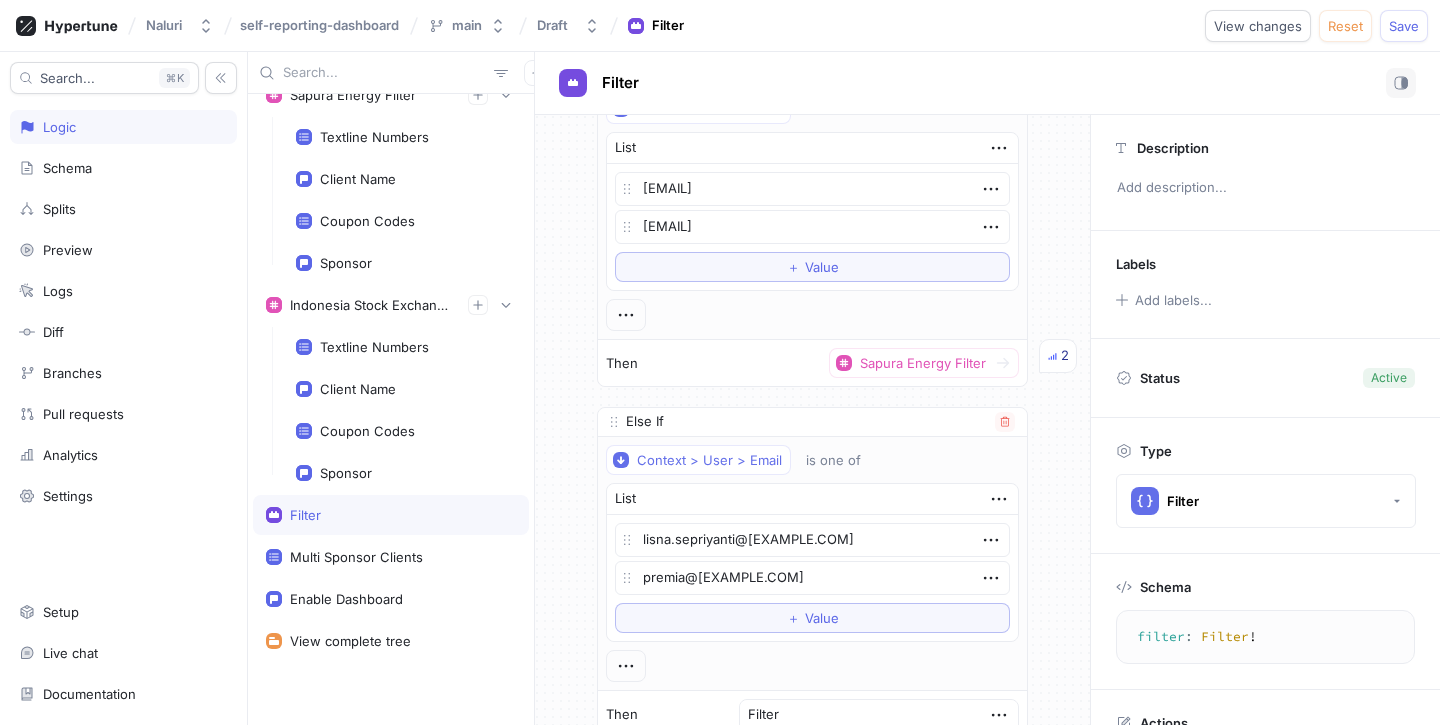 scroll, scrollTop: 29915, scrollLeft: 0, axis: vertical 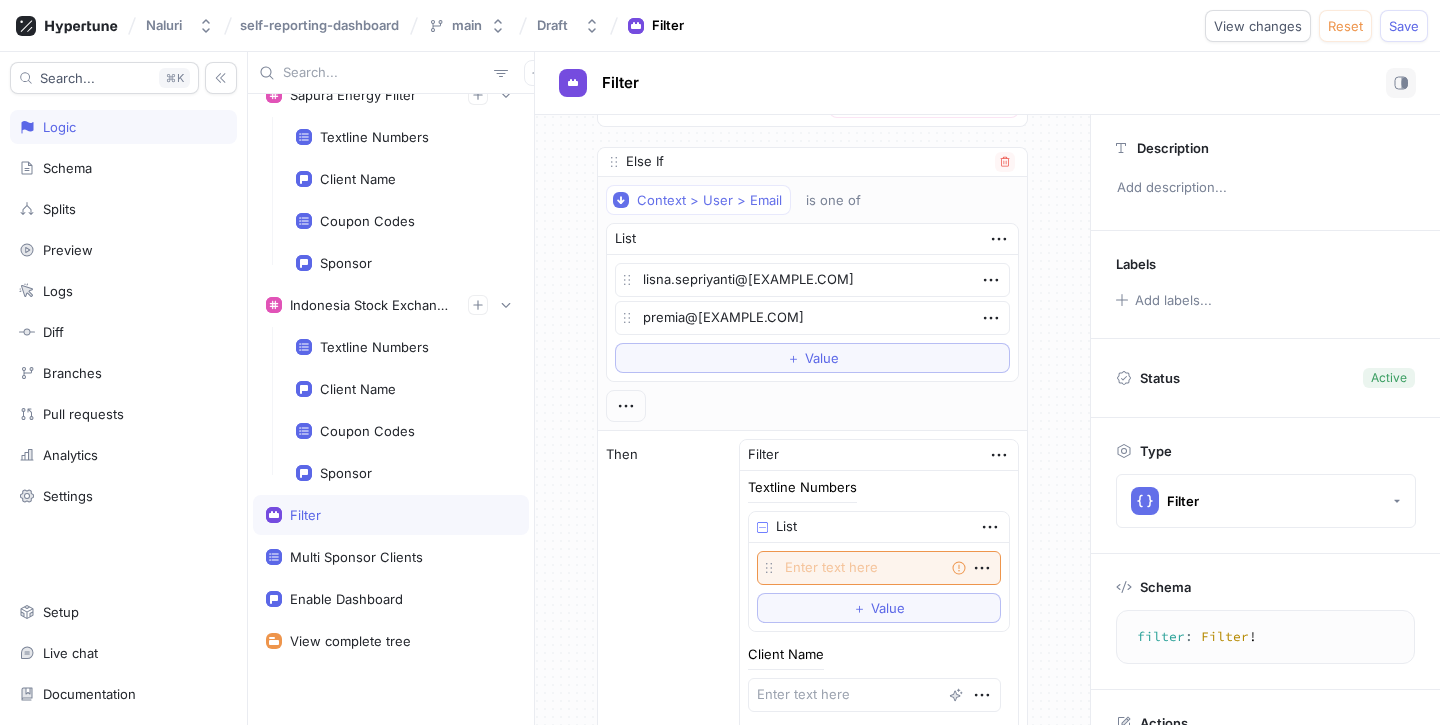 click 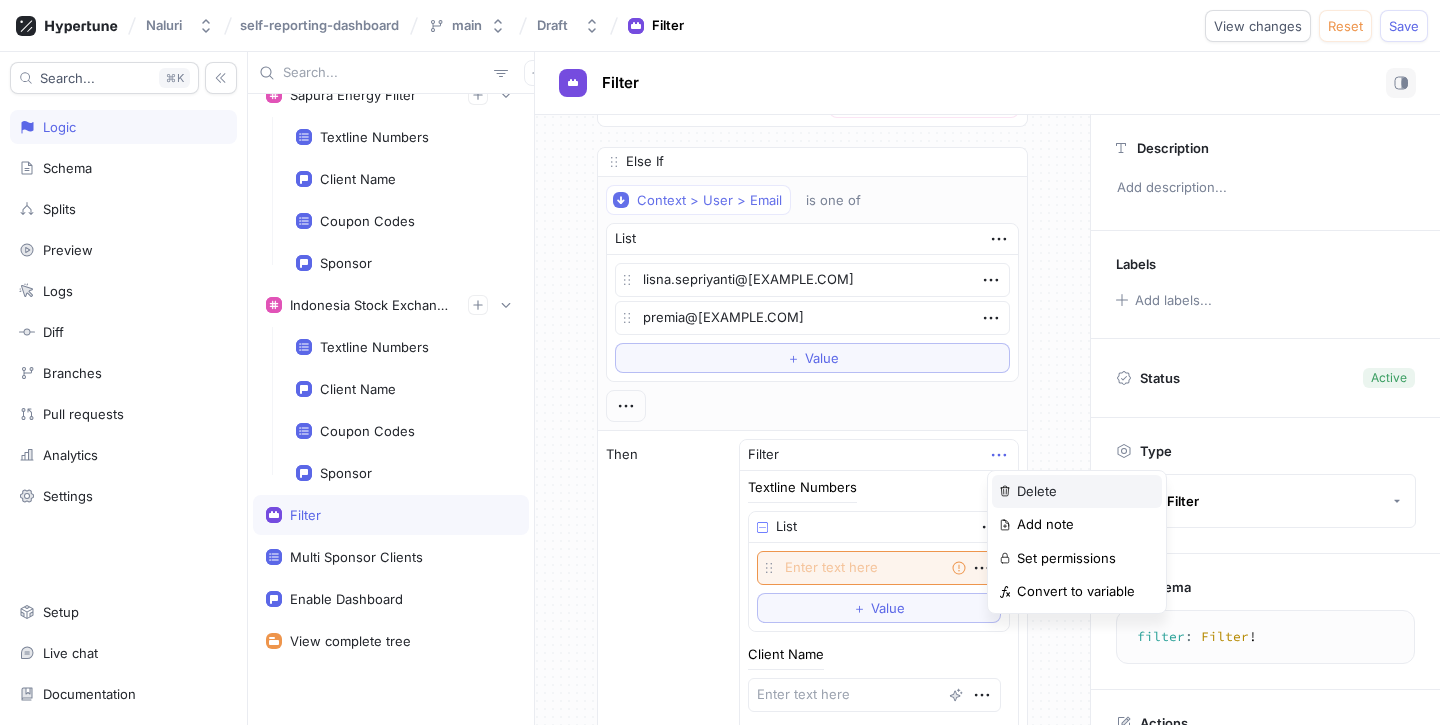 click on "Delete" at bounding box center (1077, 492) 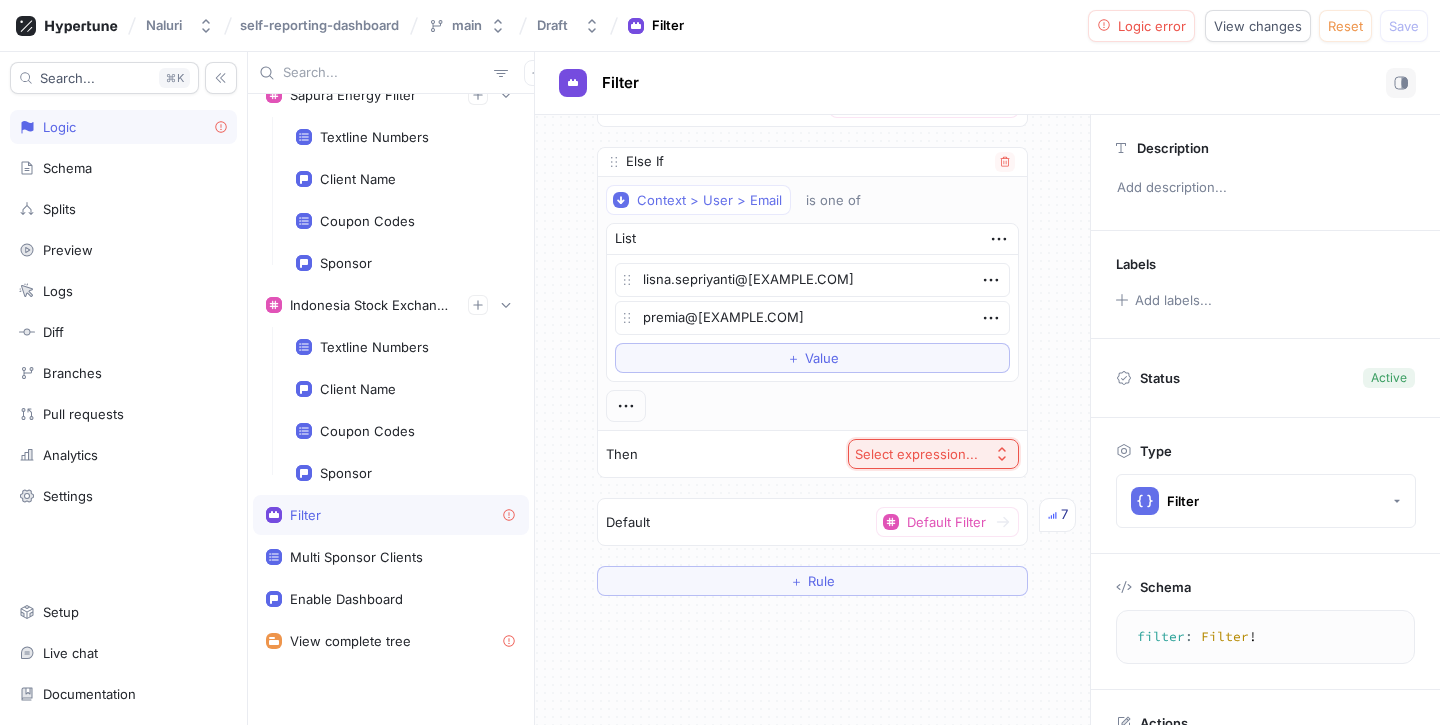 click on "Select expression..." at bounding box center (916, 454) 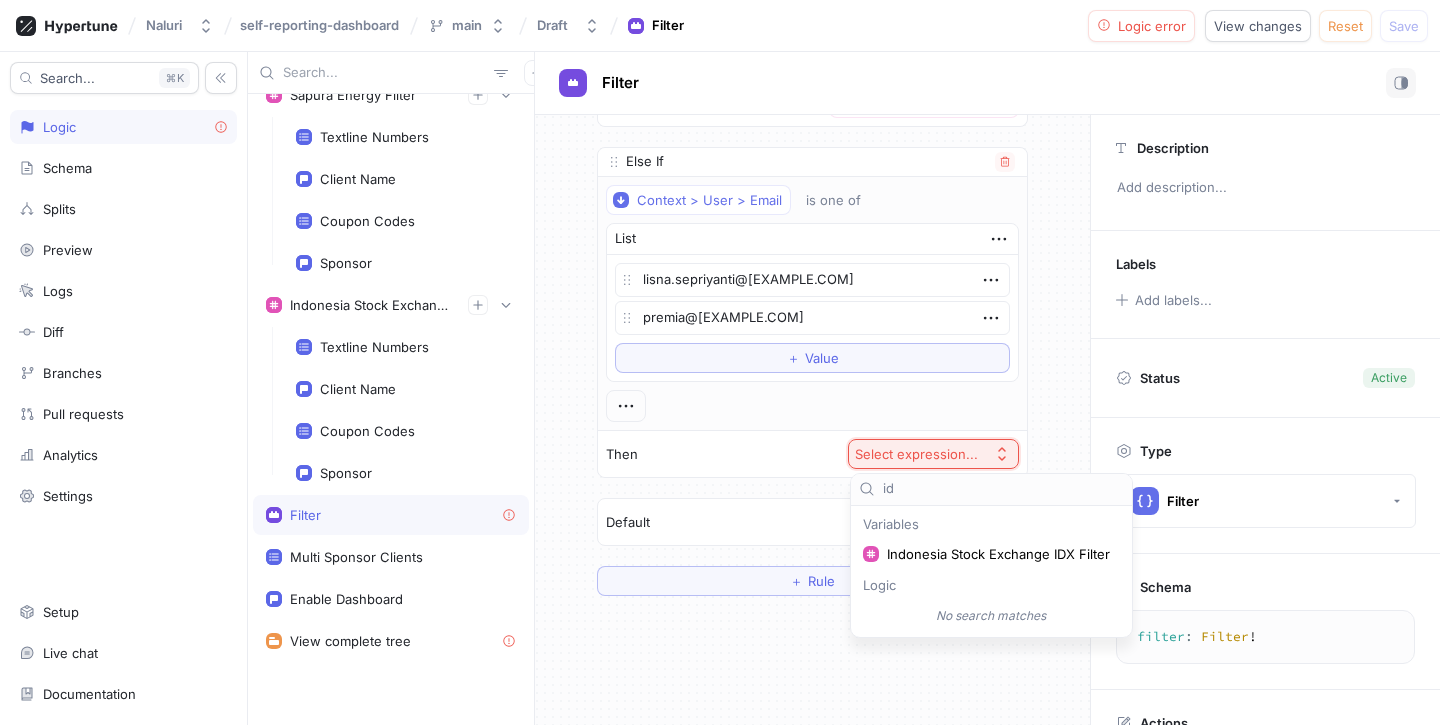 type on "idx" 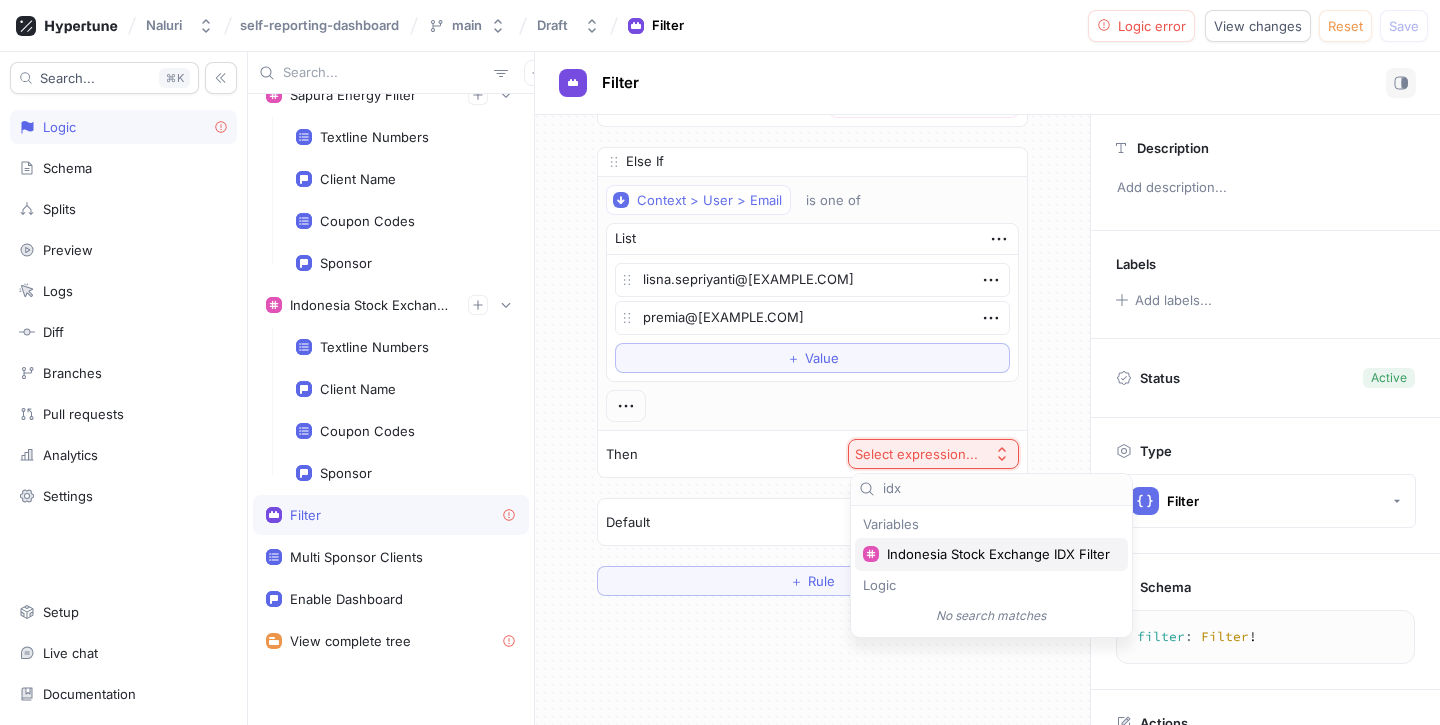 click on "Indonesia Stock Exchange IDX Filter" at bounding box center (998, 554) 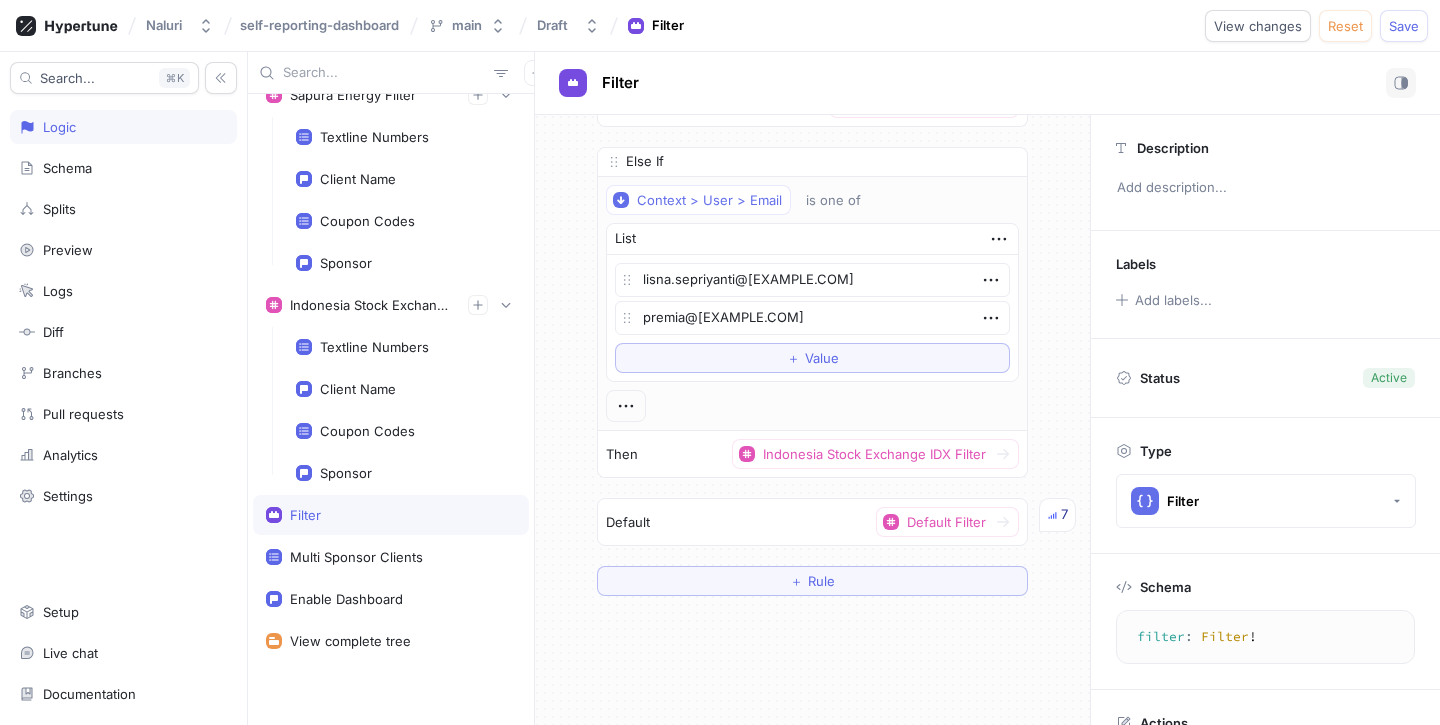 click on "If Context > User > Email is one of List [EMAIL],[EMAIL] [EMAIL] [EMAIL] [EMAIL] [EMAIL] [EMAIL] [EMAIL] [EMAIL] [EMAIL]
To pick up a draggable item, press the space bar.
While dragging, use the arrow keys to move the item.
Press space again to drop the item in its new position, or press escape to cancel.
⭕ Value Then Sarawak Energy Filter Else If Context > User > Email is one of List [EMAIL] [EMAIL] [EMAIL] [EMAIL] [EMAIL] [EMAIL] [EMAIL] [EMAIL] [EMAIL] [EMAIL]
To pick up a draggable item, press the space bar.
While dragging, use the arrow keys to move the item.
Press space again to drop the item in its new position, or press escape to cancel.
⭕ Value Then Cimb Filter Else If Context > User > Email is one of List [EMAIL] [EMAIL] ⭕ Value Then Pertamina Persero Filter 1 Else If Context > User > Email is one of List ⭕" at bounding box center (812, 420) 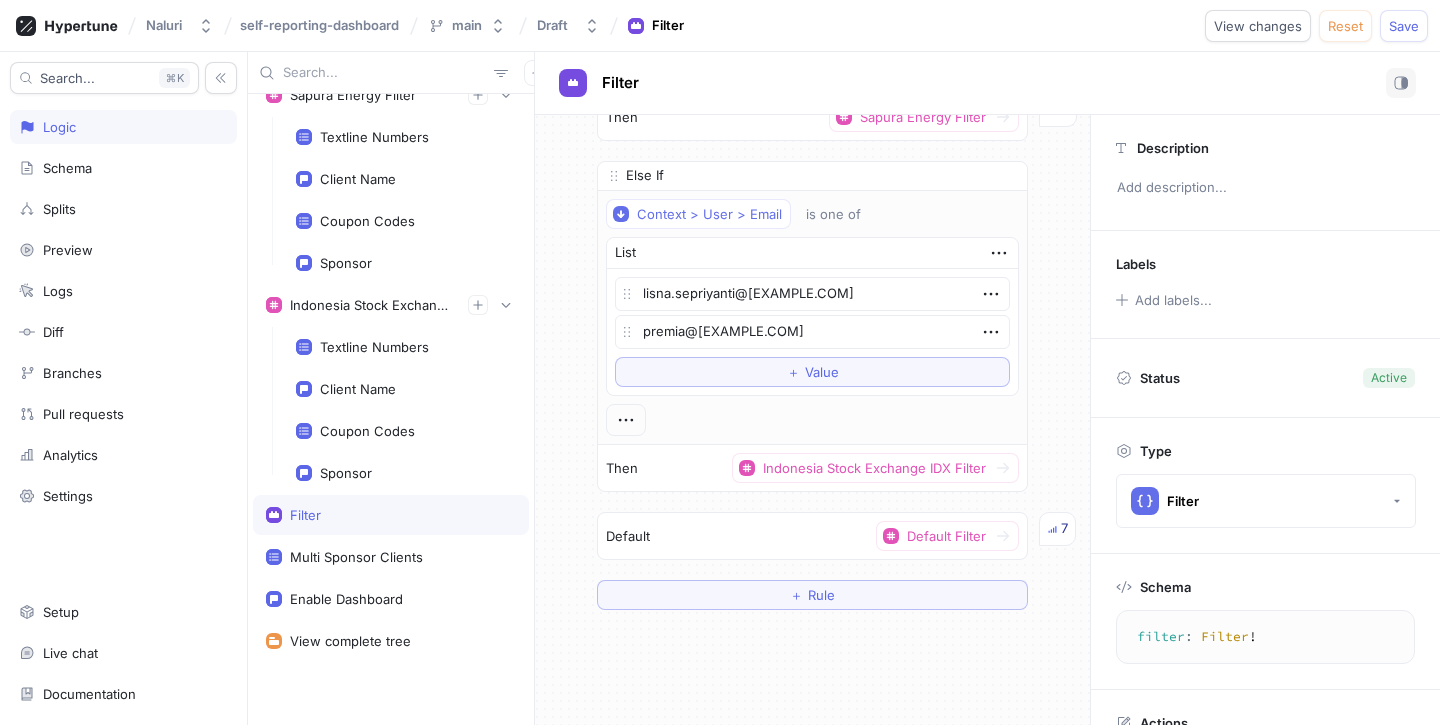 scroll, scrollTop: 29899, scrollLeft: 0, axis: vertical 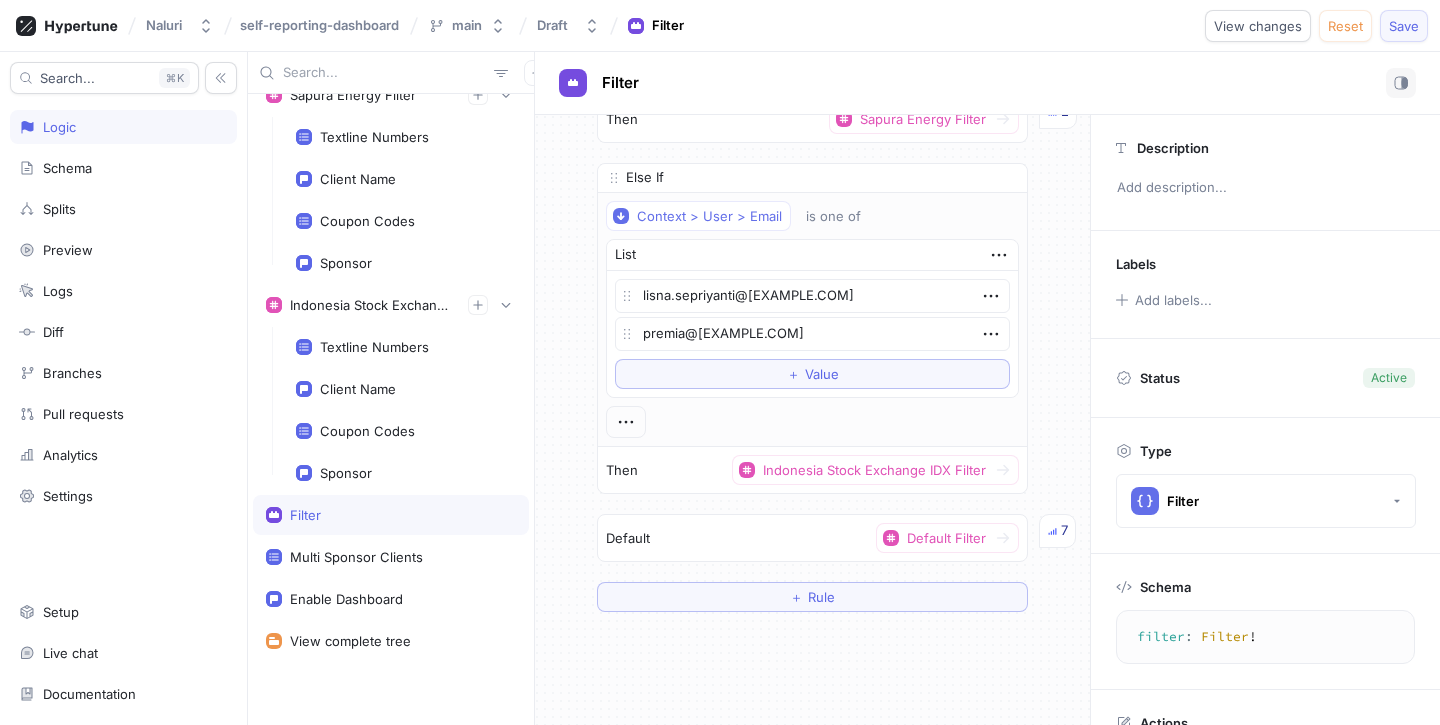 click on "Save" at bounding box center (1404, 26) 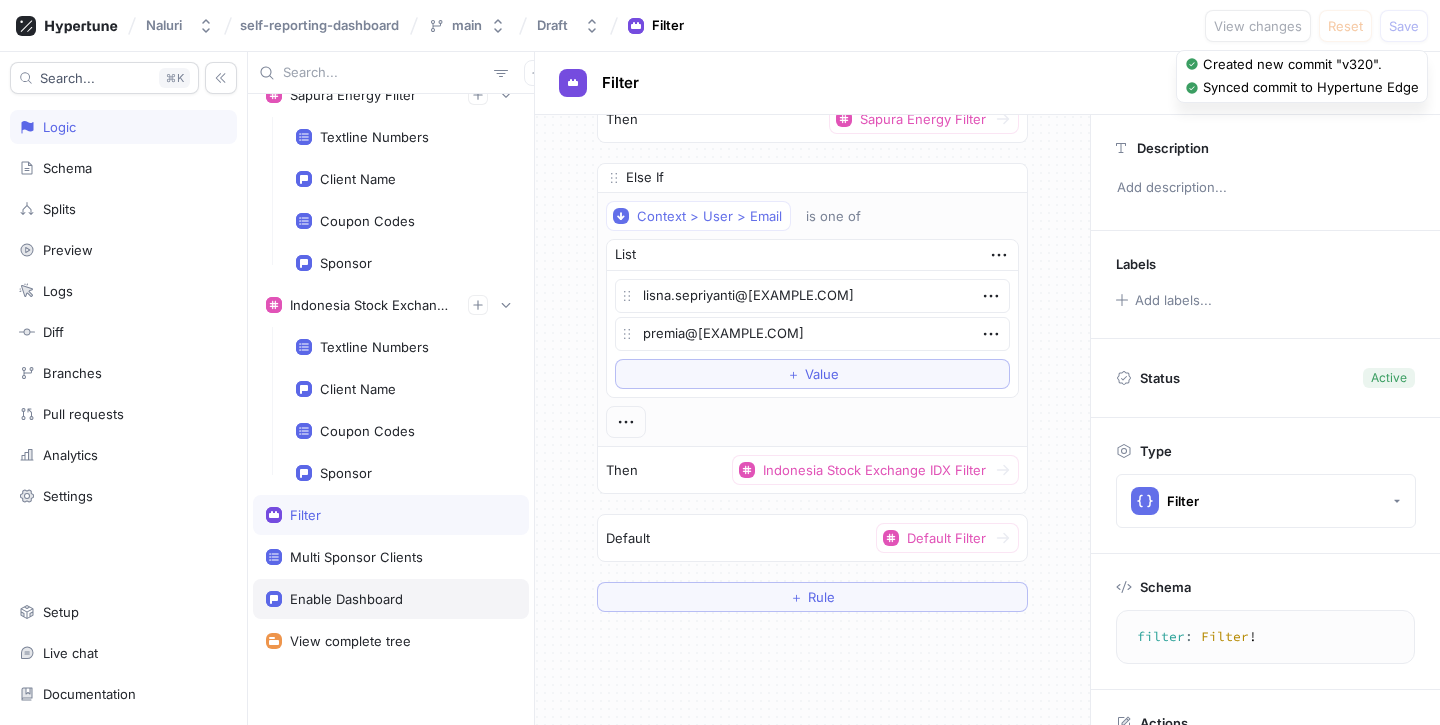 click on "Enable Dashboard" at bounding box center (346, 599) 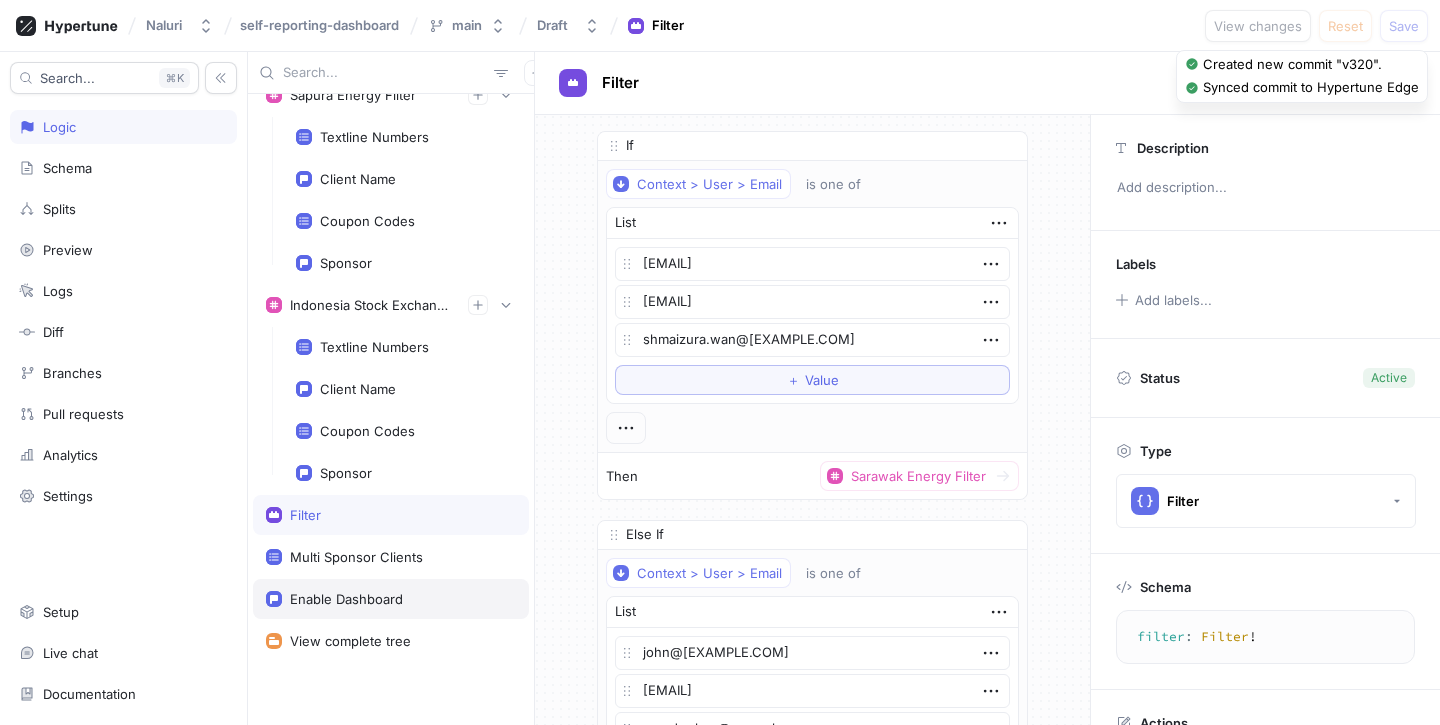type on "x" 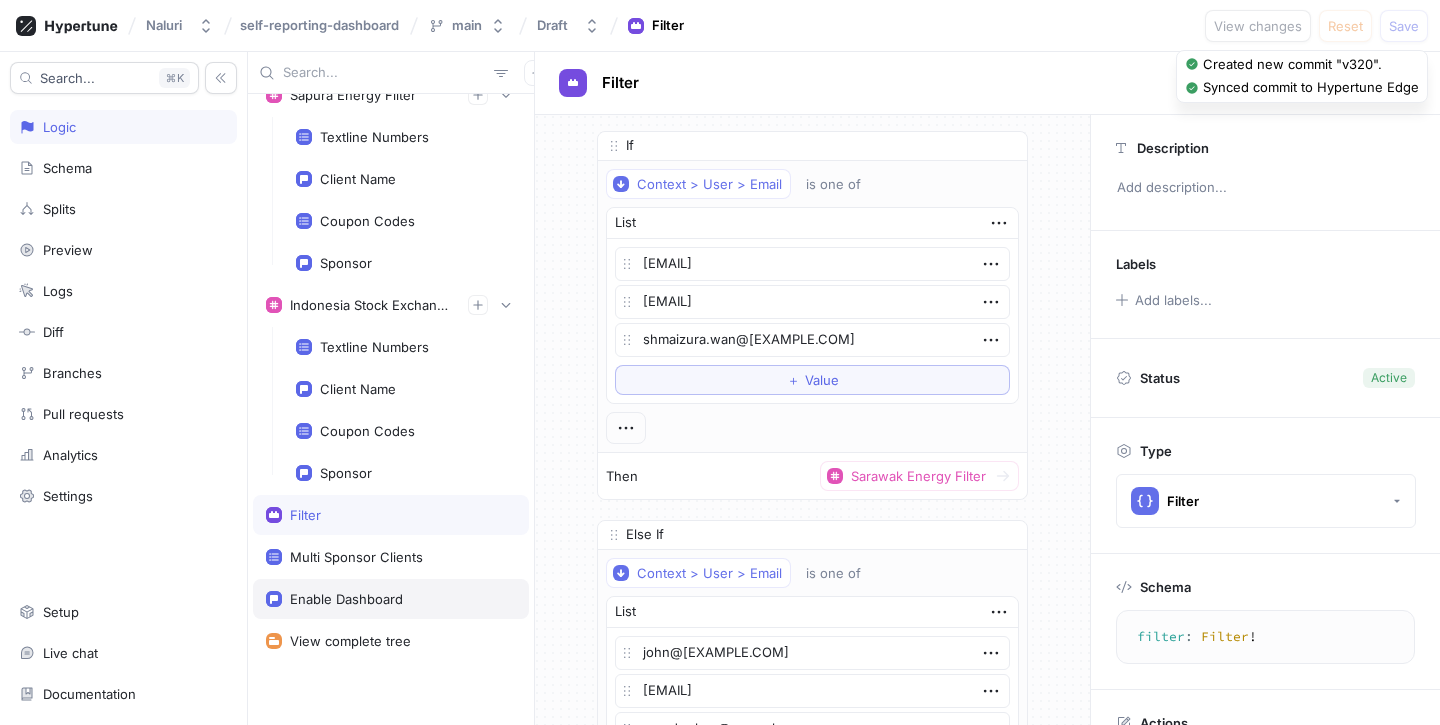 type on "enableDashboard: Boolean!" 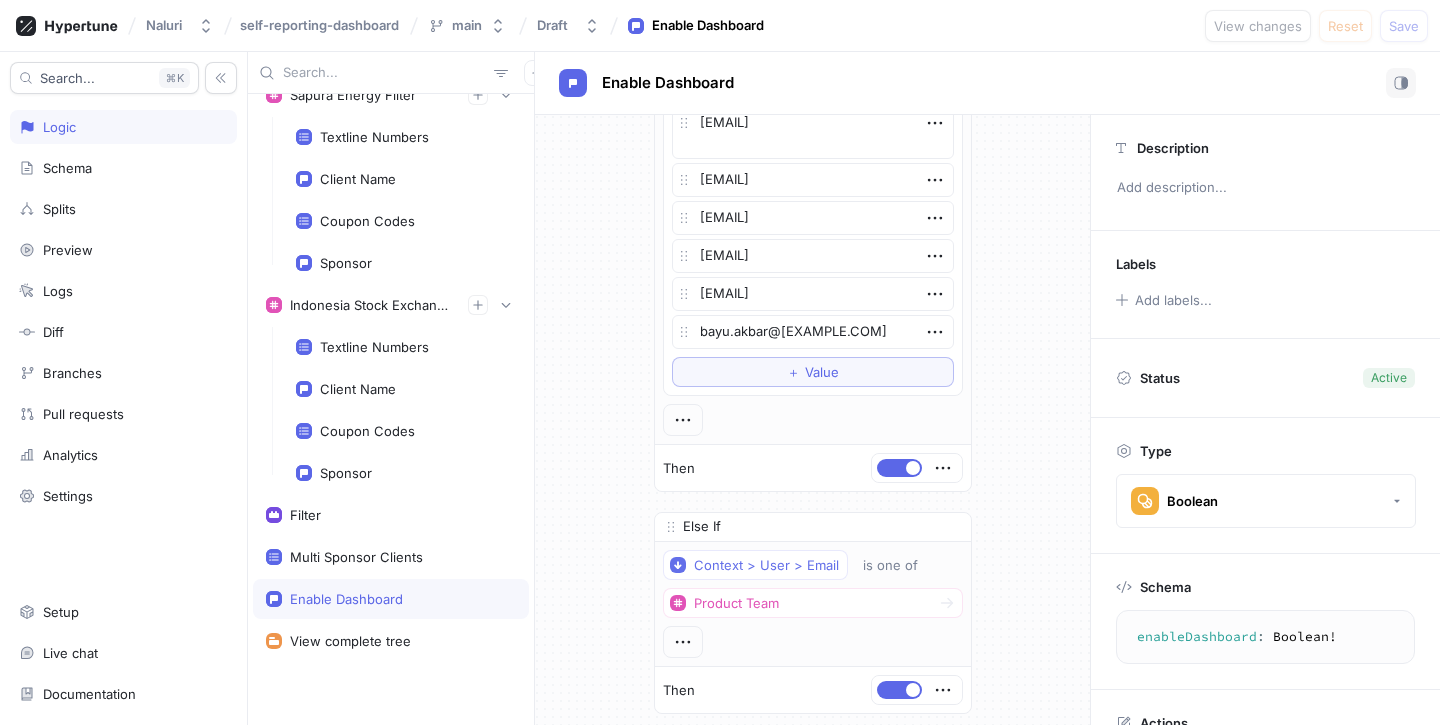 scroll, scrollTop: 5434, scrollLeft: 0, axis: vertical 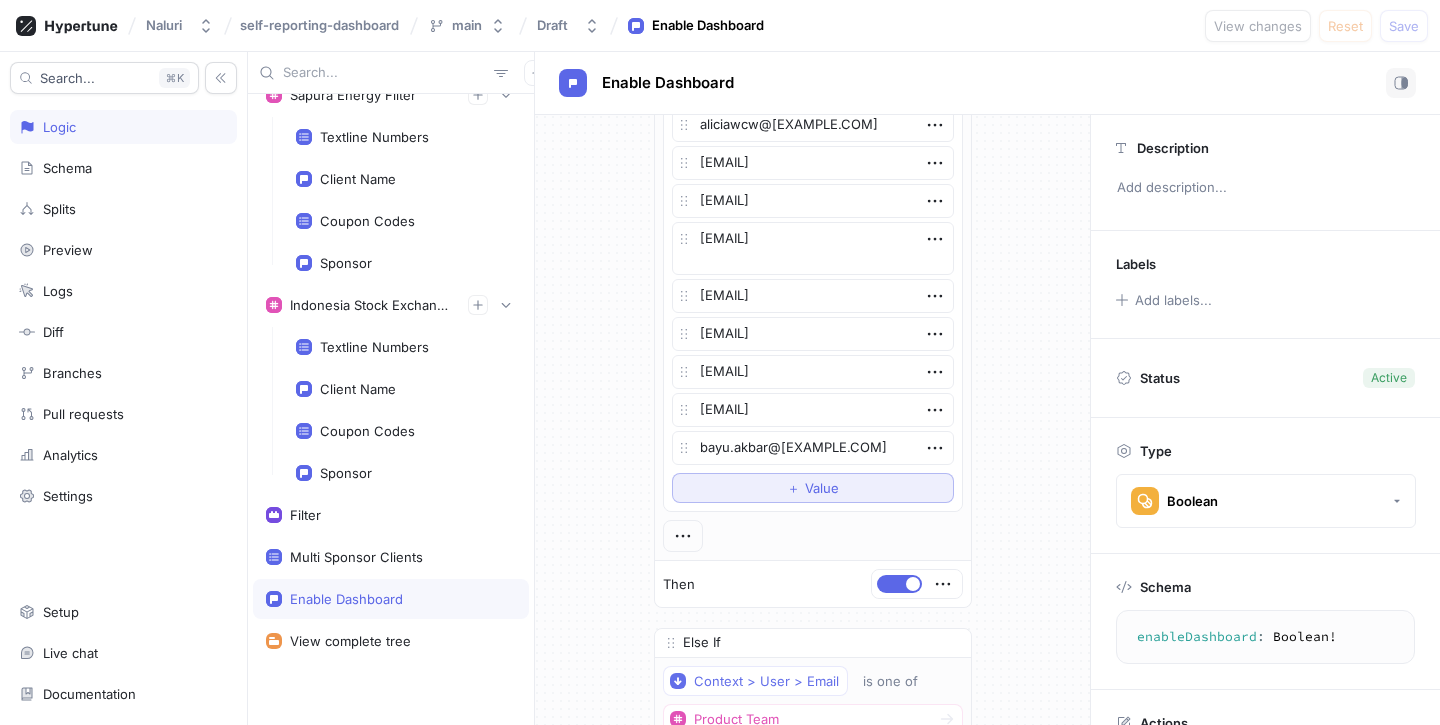click on "＋ Value" at bounding box center (813, 488) 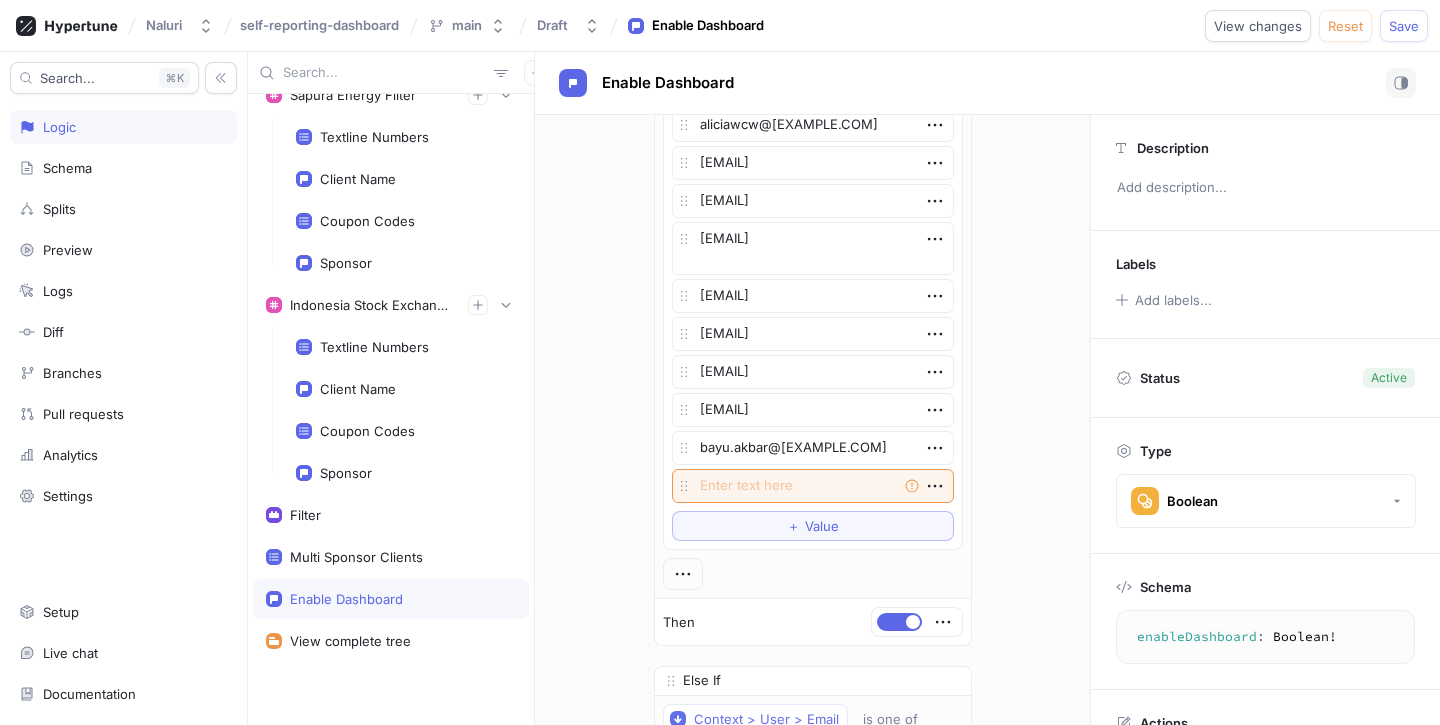 type on "x" 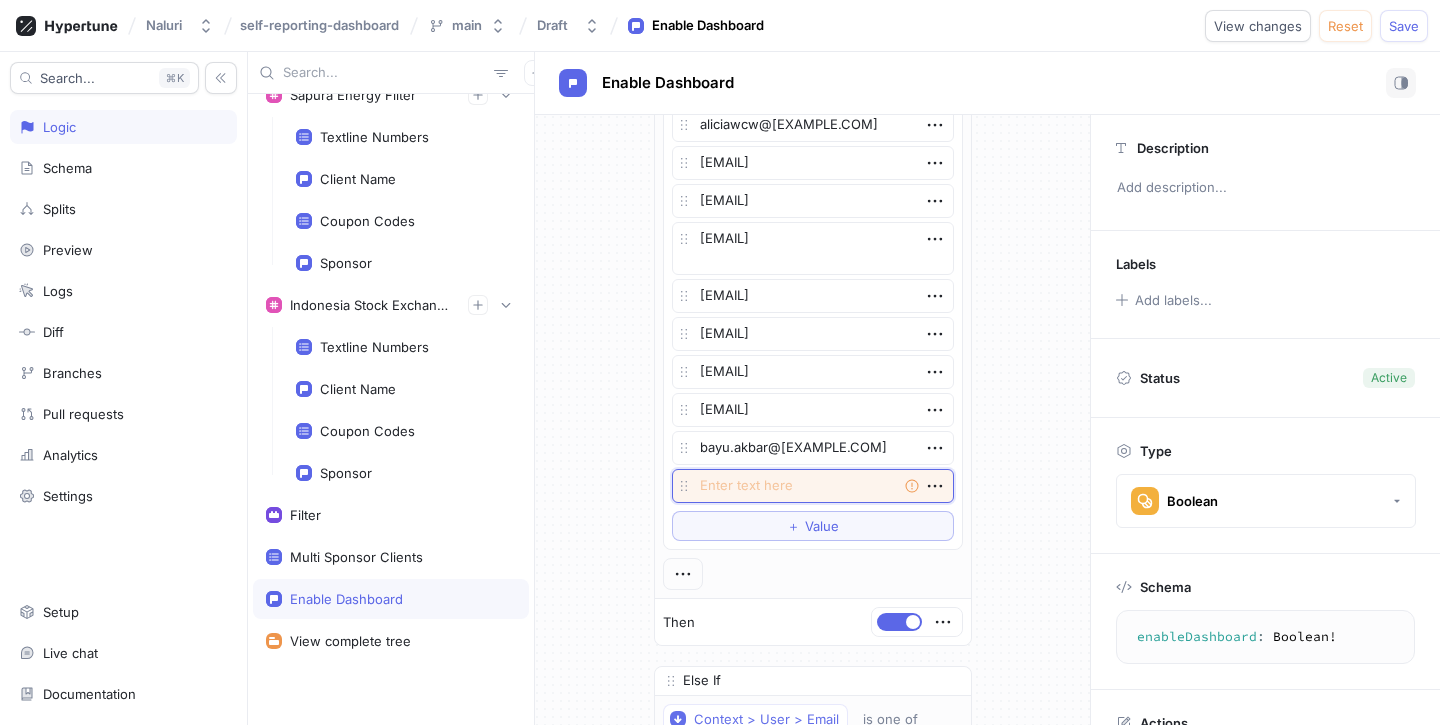 paste on "lisna.sepriyanti@[EXAMPLE.COM]" 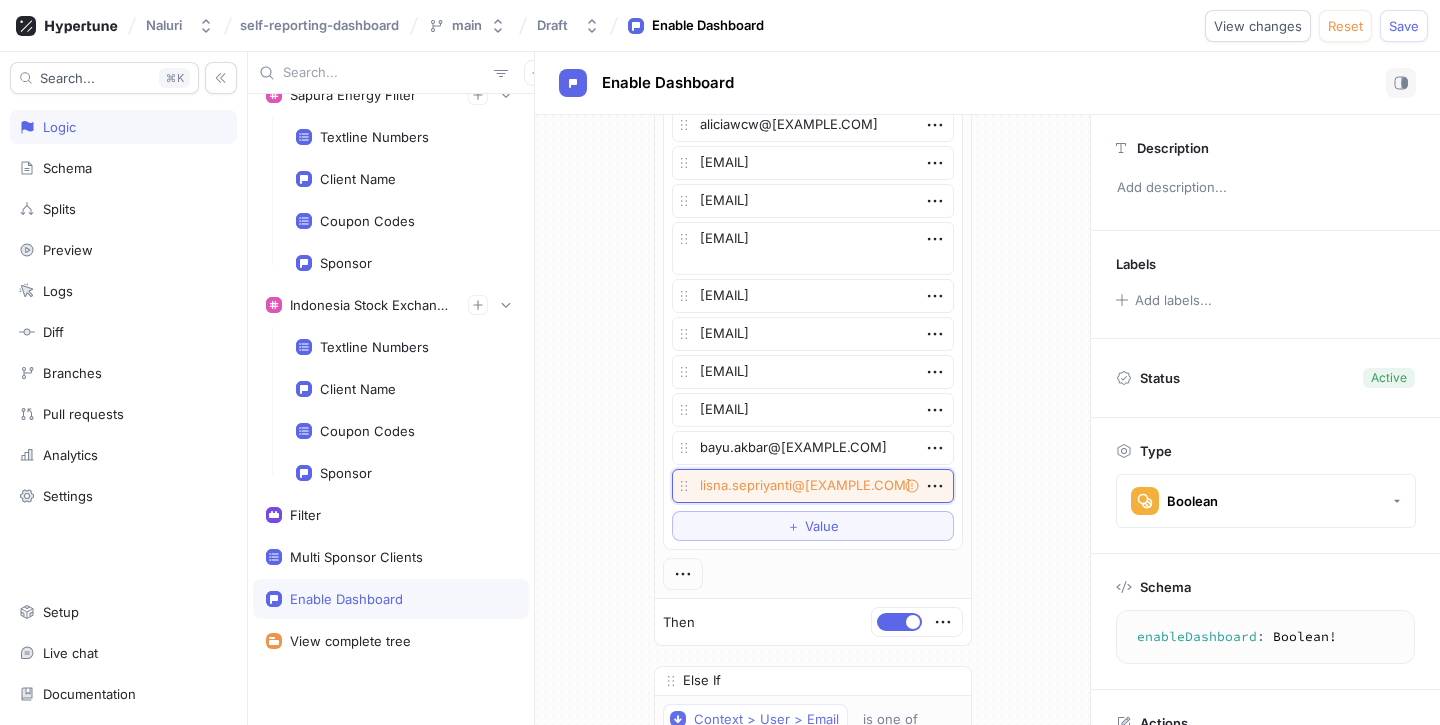 type on "x" 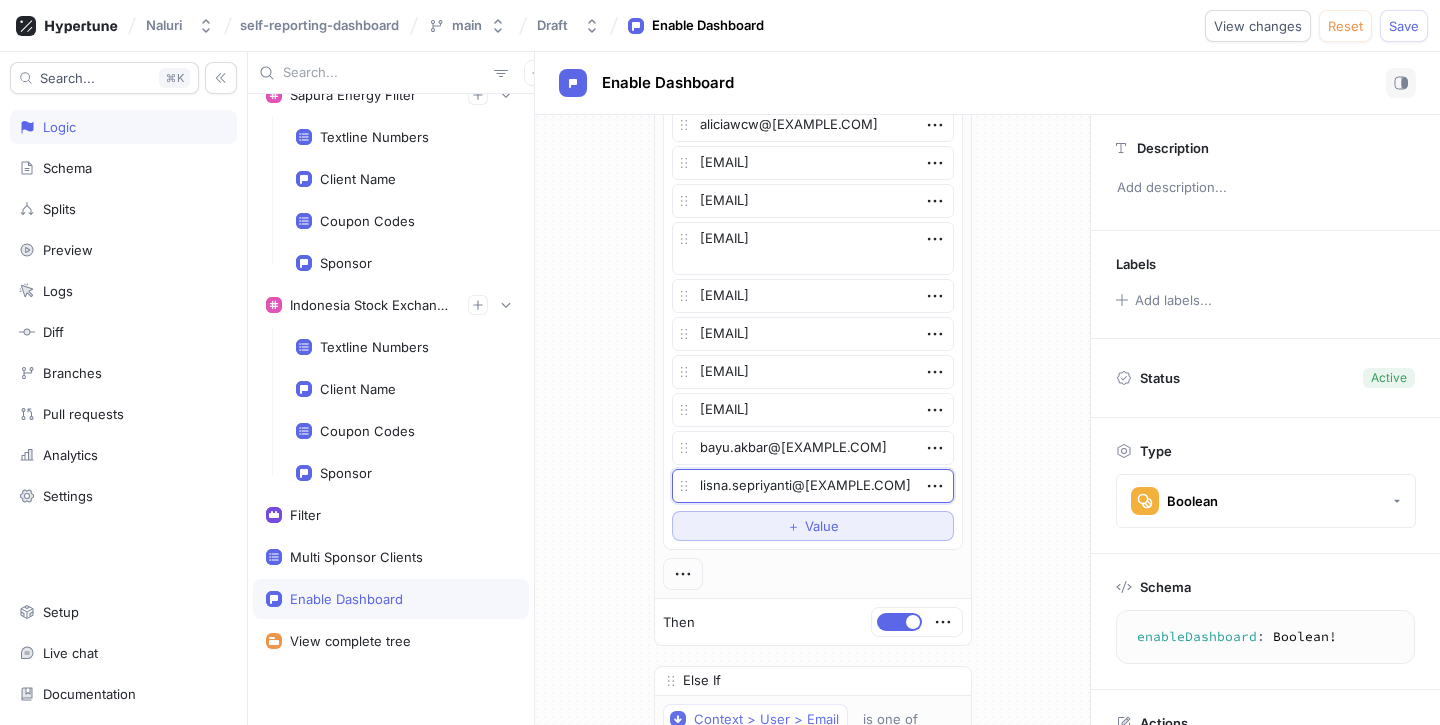 type on "lisna.sepriyanti@[EXAMPLE.COM]" 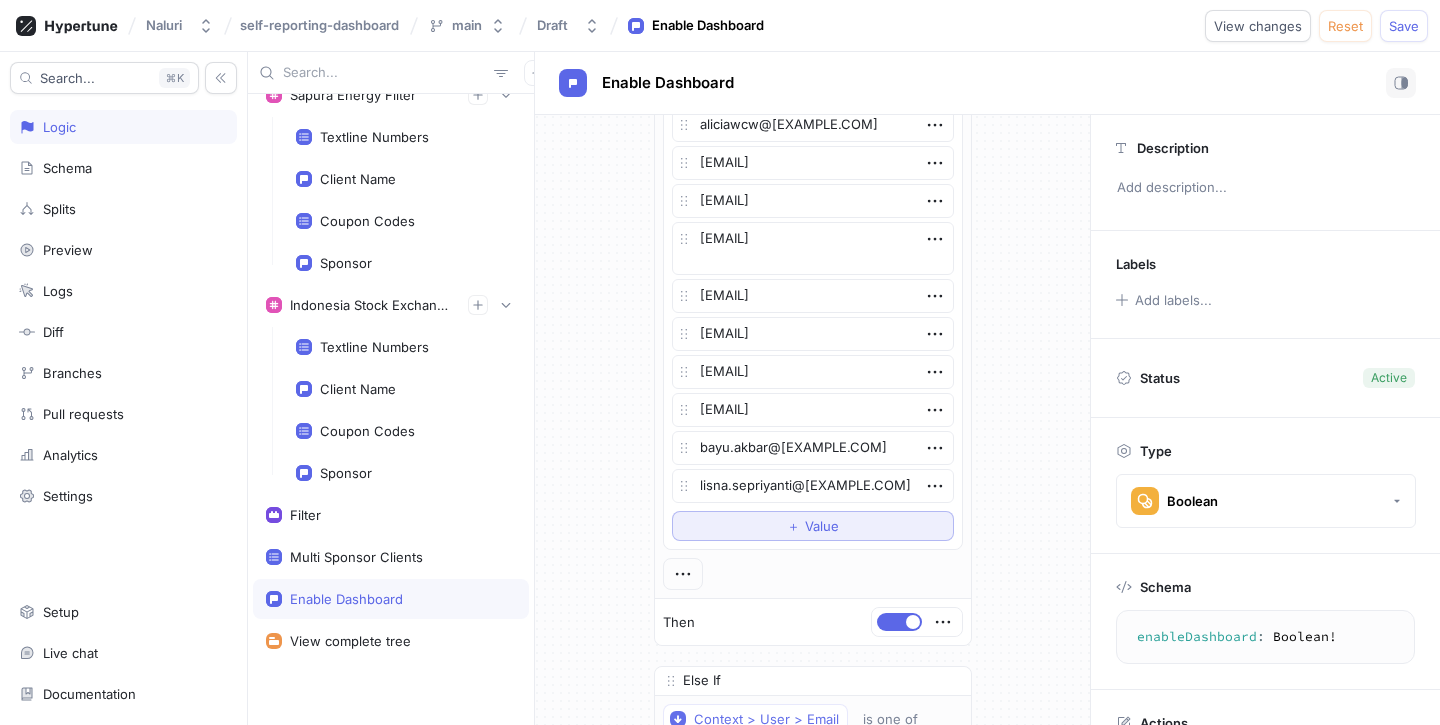 click on "Value" at bounding box center (822, 526) 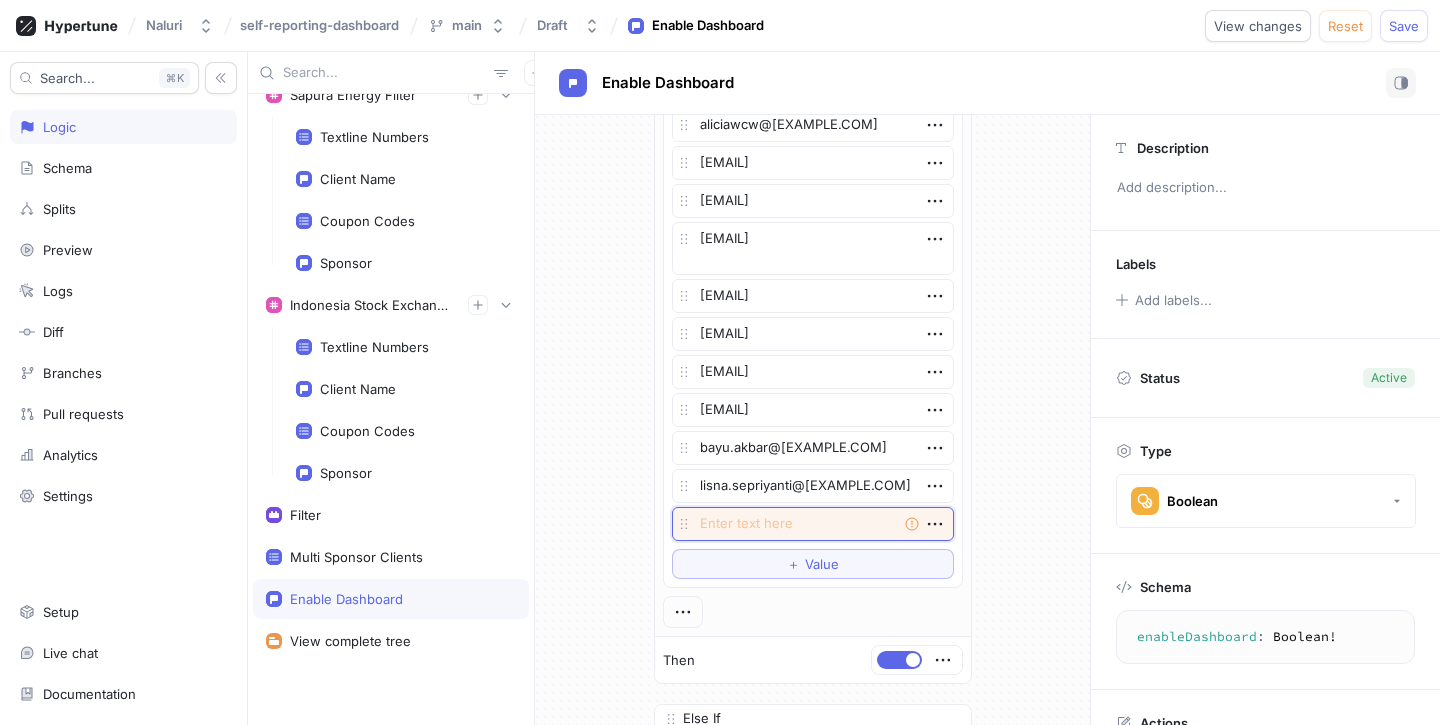 paste on "premia@[EXAMPLE.COM]" 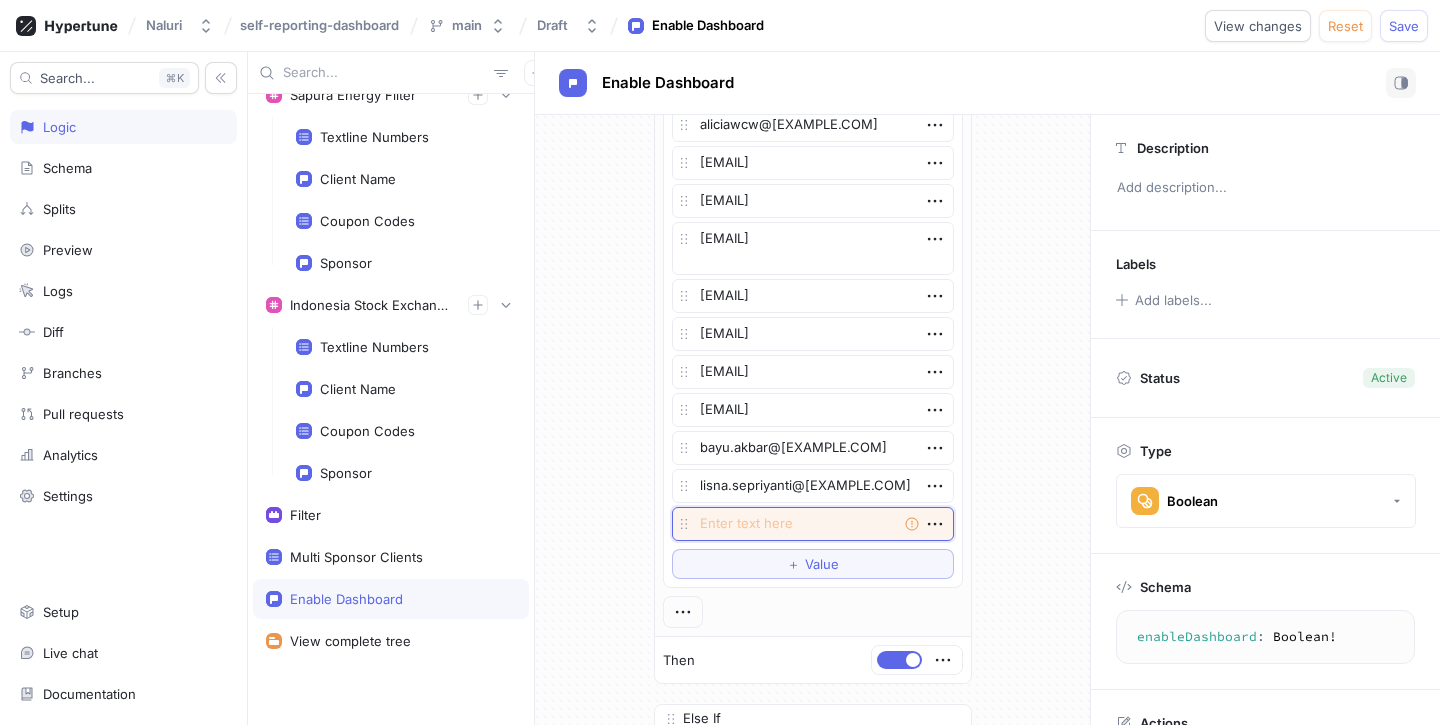 type on "x" 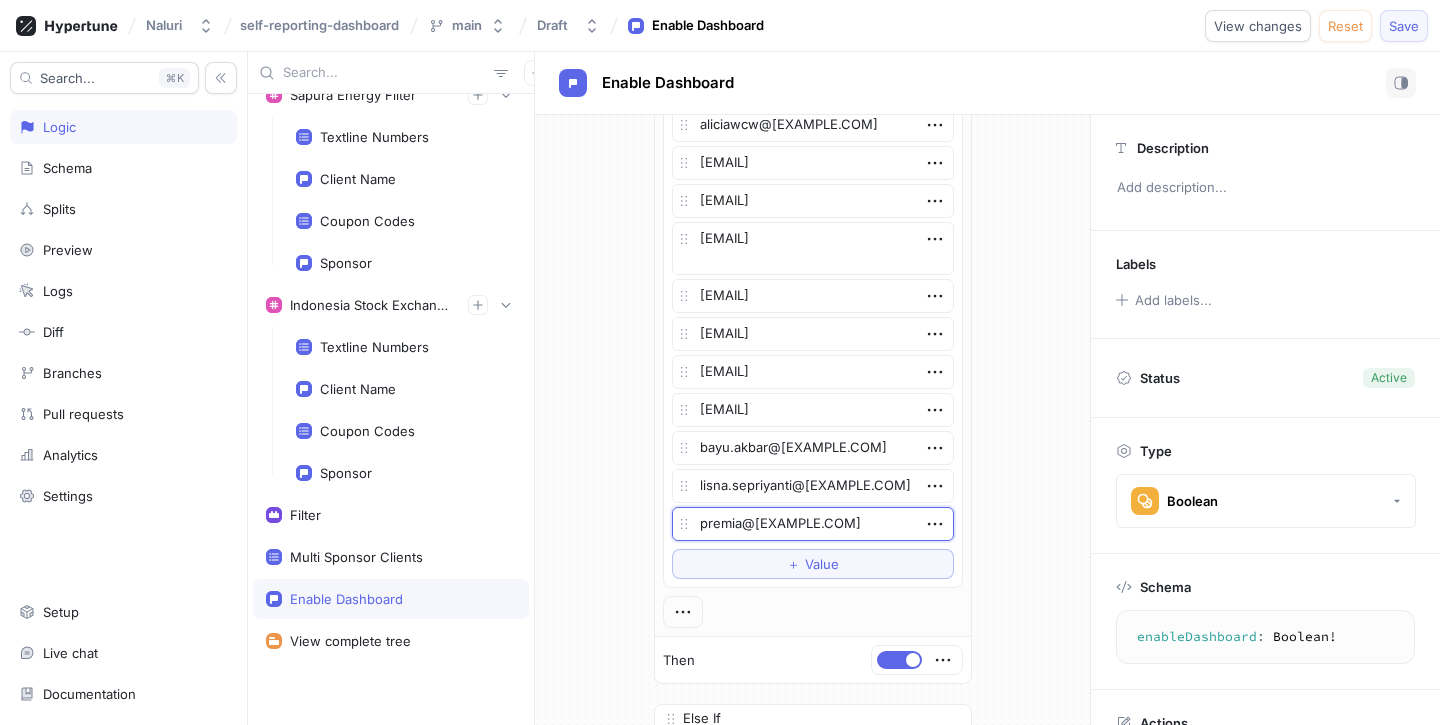 type on "premia@[EXAMPLE.COM]" 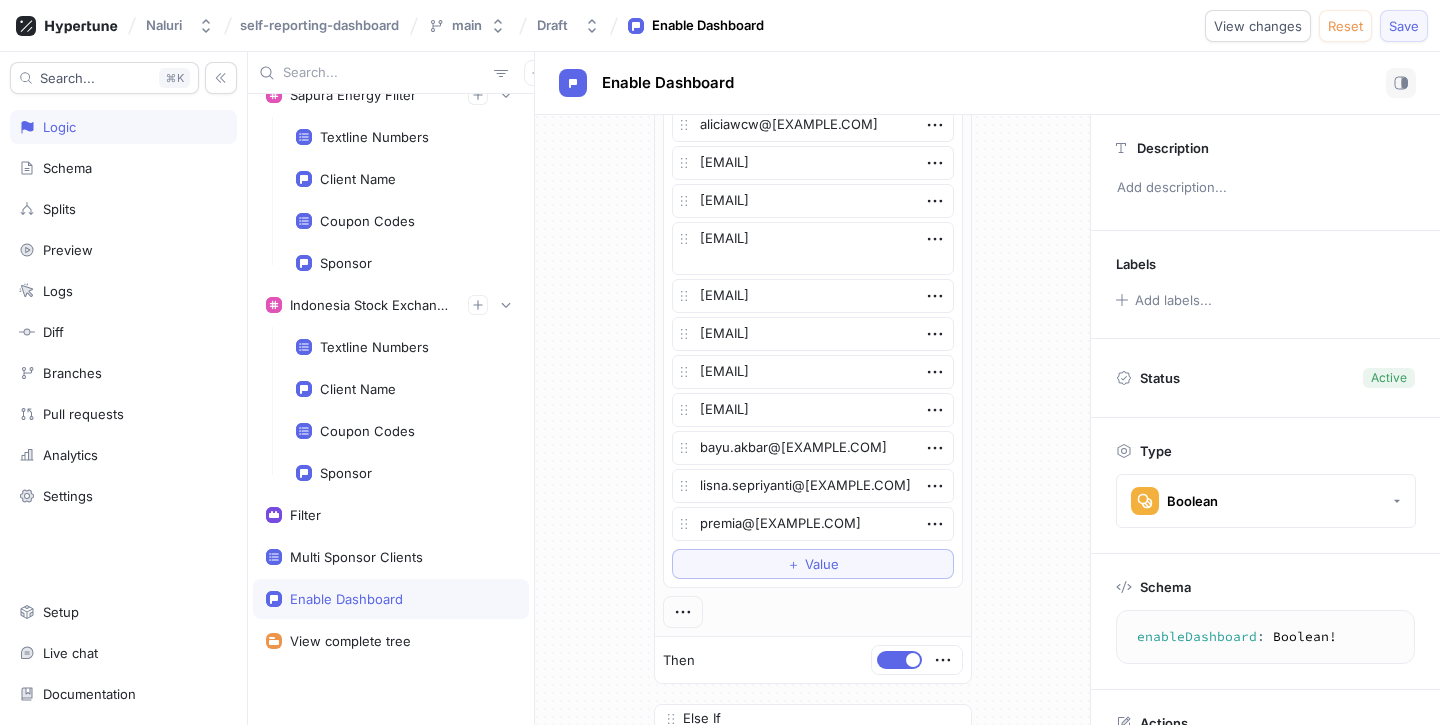 click on "Save" at bounding box center (1404, 26) 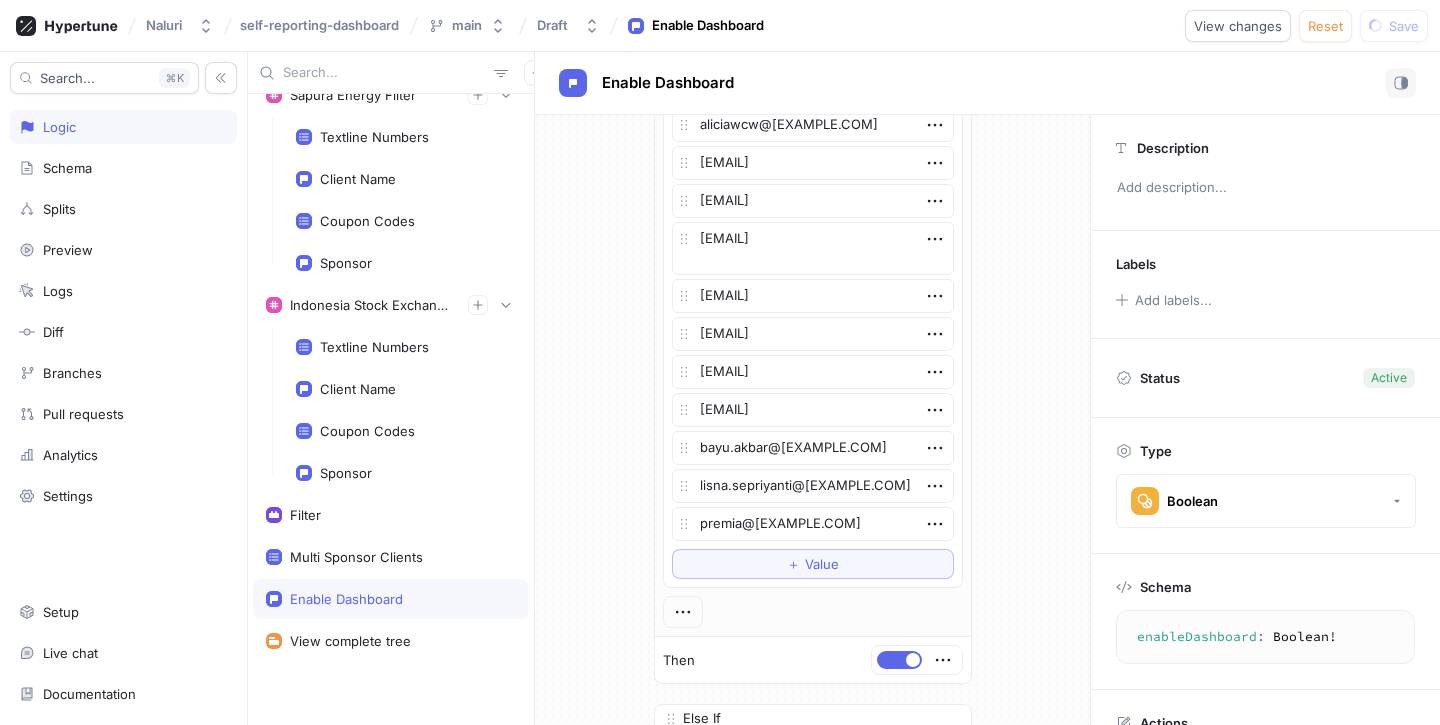 type on "x" 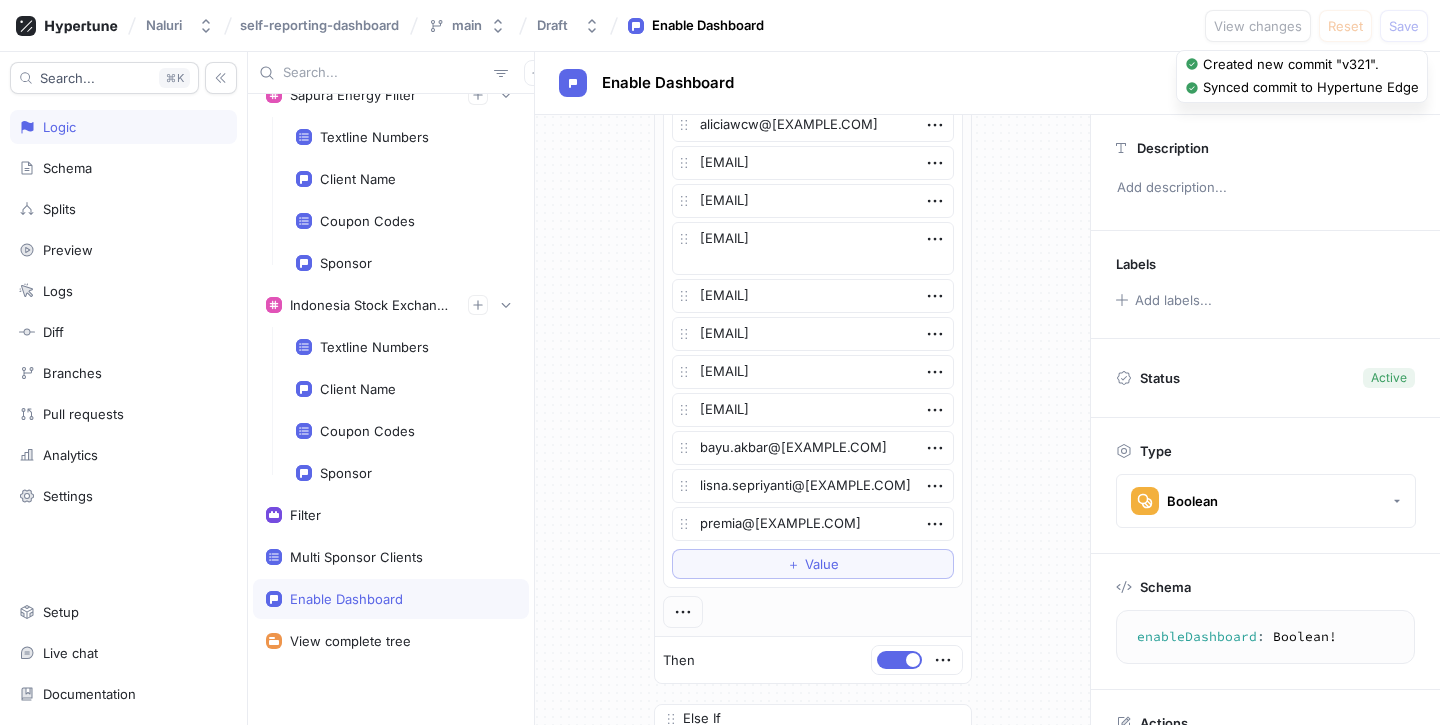 click on "If Context > User > Email is one of Admin Then Else If Context > User > Email is one of List john@[EXAMPLE.COM] emily@[EXAMPLE.COM] carmen@[EXAMPLE.COM] maleni@[EXAMPLE.COM] angeljovi@[EXAMPLE.COM] christina@[EXAMPLE.COM] syafieq.y@[EXAMPLE.COM] nine@[EXAMPLE.COM] sopon@[EXAMPLE.COM] cathy@[EXAMPLE.COM] oscar@[EXAMPLE.COM] samantha.ho@[EXAMPLE.COM] adlina@[EXAMPLE.COM] jahira.h@[EXAMPLE.COM] melati@[EXAMPLE.COM] amanda.p@[EXAMPLE.COM] varni.th@[EXAMPLE.COM] raegel@[EXAMPLE.COM] elissa.leong@[EXAMPLE.COM] batassya@[EXAMPLE.COM] devara.az@[EXAMPLE.COM] ruana.fajri@[EXAMPLE.COM] sara-ss.matsabri@[EXAMPLE.COM] ian.ooi@[EXAMPLE.COM] mohdnaim@[EXAMPLE.COM] celia_voon@[EXAMPLE.COM] yong-yun.lew@[EXAMPLE.COM] renukakunathevan@[EXAMPLE.COM] pathmakanthan.kganesamoorthy@[EXAMPLE.COM] peggy.pang@[EXAMPLE.COM] samantha.toh@[EXAMPLE.COM] agnes.chan@[EXAMPLE.COM] novia_a@[EXAMPLE.COM] qtihanihk@[EXAMPLE.COM] emyliahs@[EXAMPLE.COM] aina.sharafi@[EXAMPLE.COM] murni@[EXAMPLE.COM] anifah@[EXAMPLE.COM] sarah.vidya@[EXAMPLE.COM] wan_sofea_hassanah_wan_shahibi@[EXAMPLE.COM] wendy.chua@[EXAMPLE.COM] <" at bounding box center [812, -2140] 